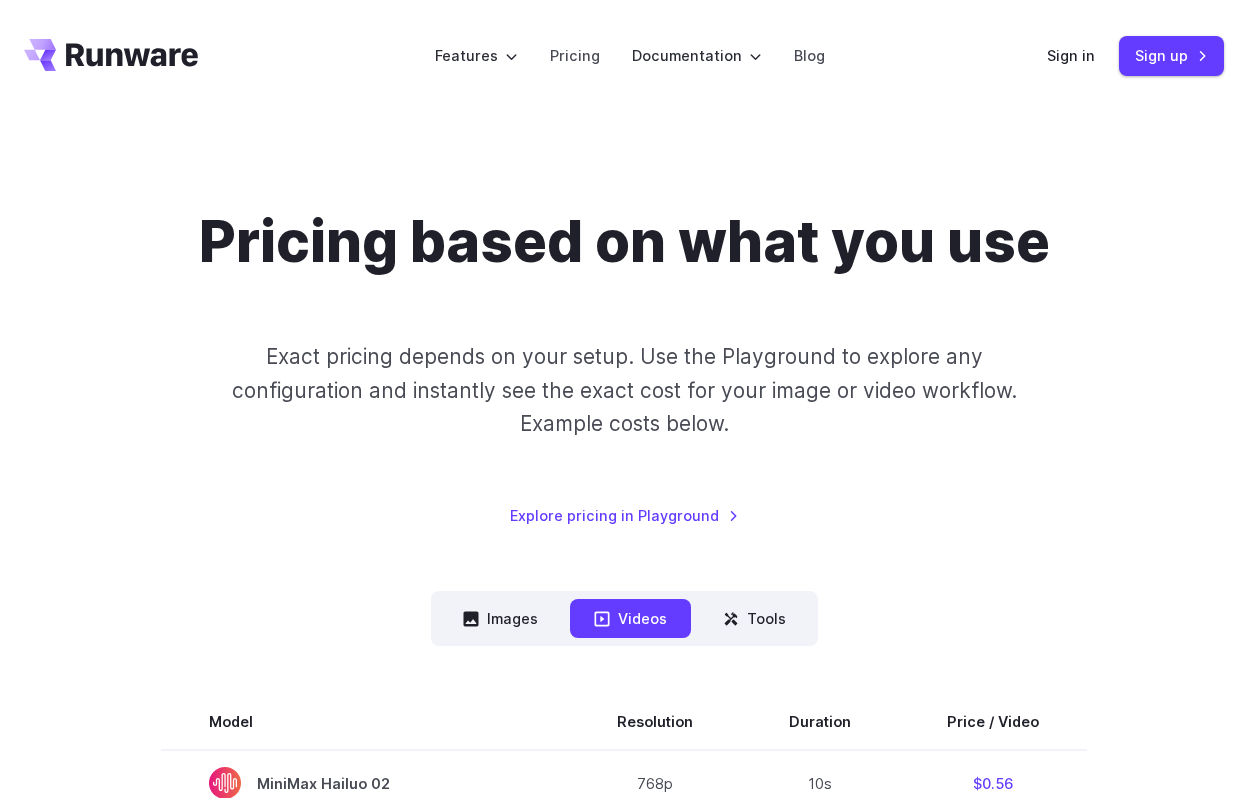 scroll, scrollTop: 0, scrollLeft: 0, axis: both 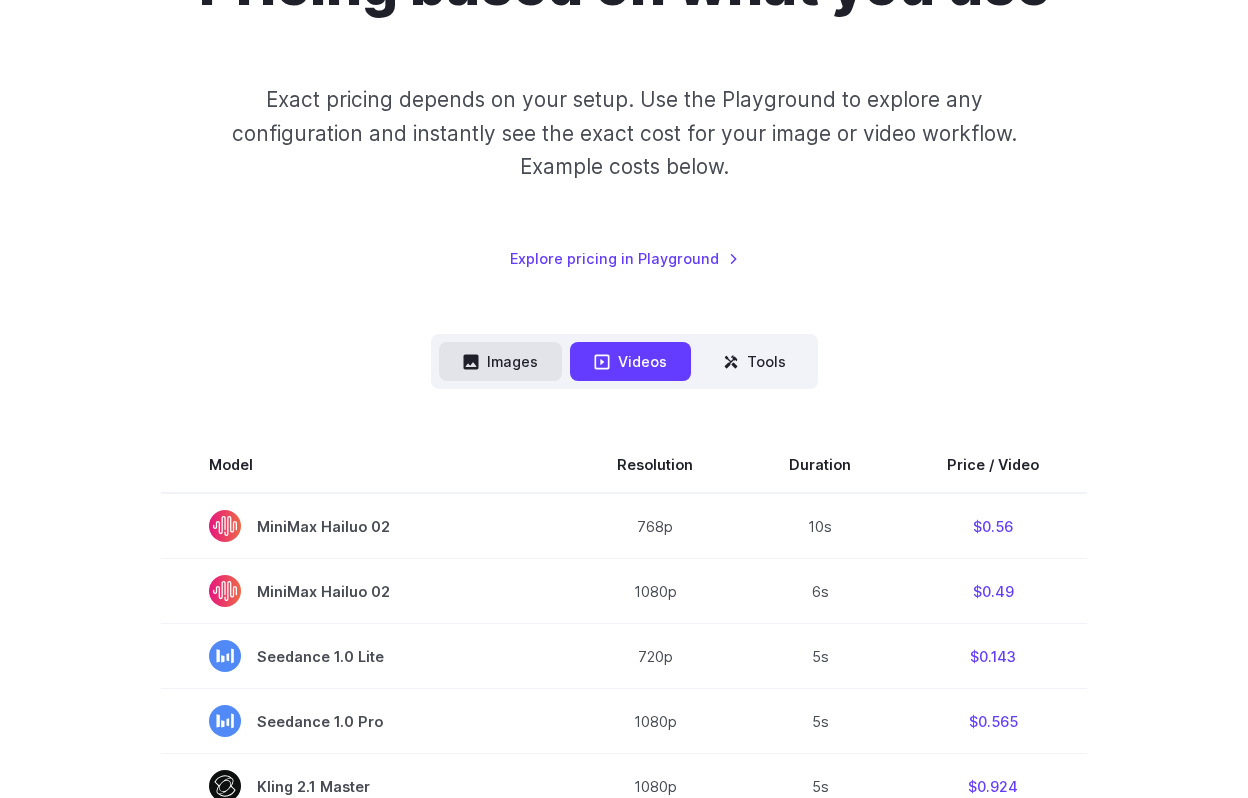 click on "Images" at bounding box center (500, 361) 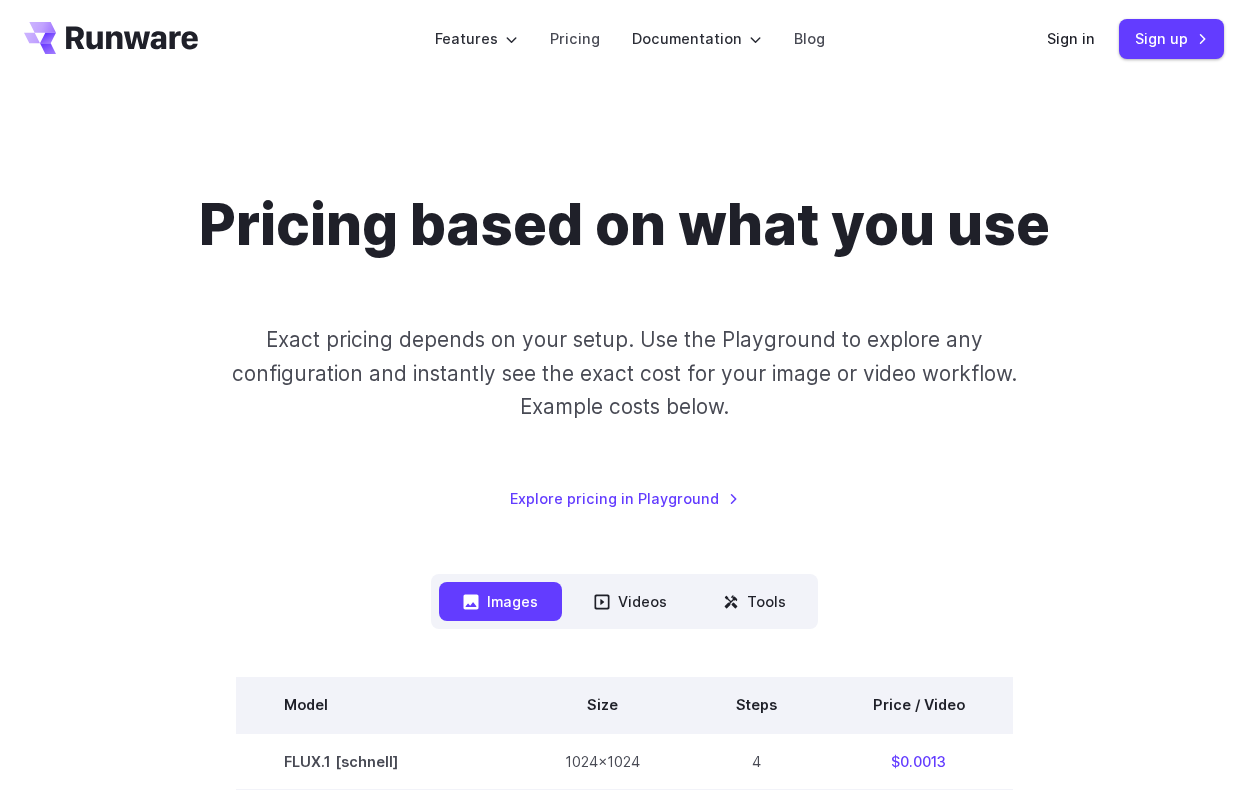 scroll, scrollTop: 0, scrollLeft: 0, axis: both 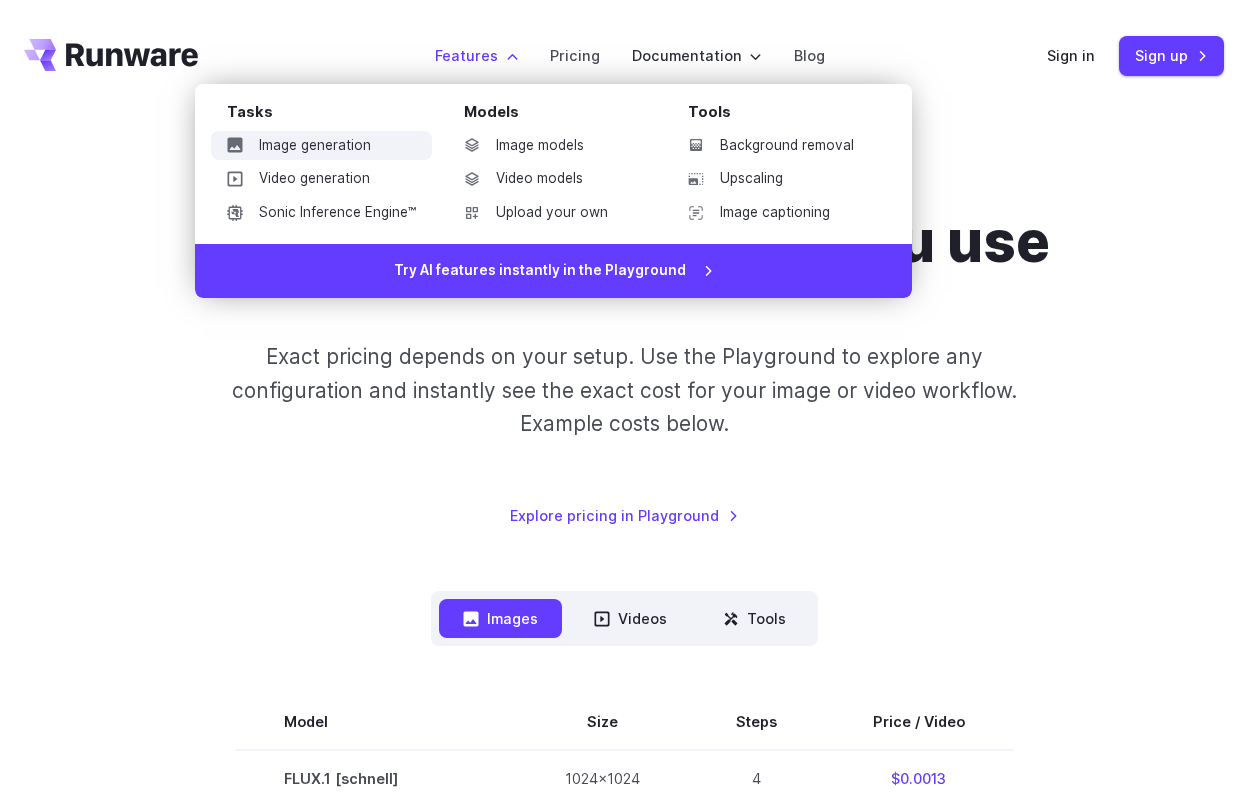 click on "Image generation" at bounding box center (321, 146) 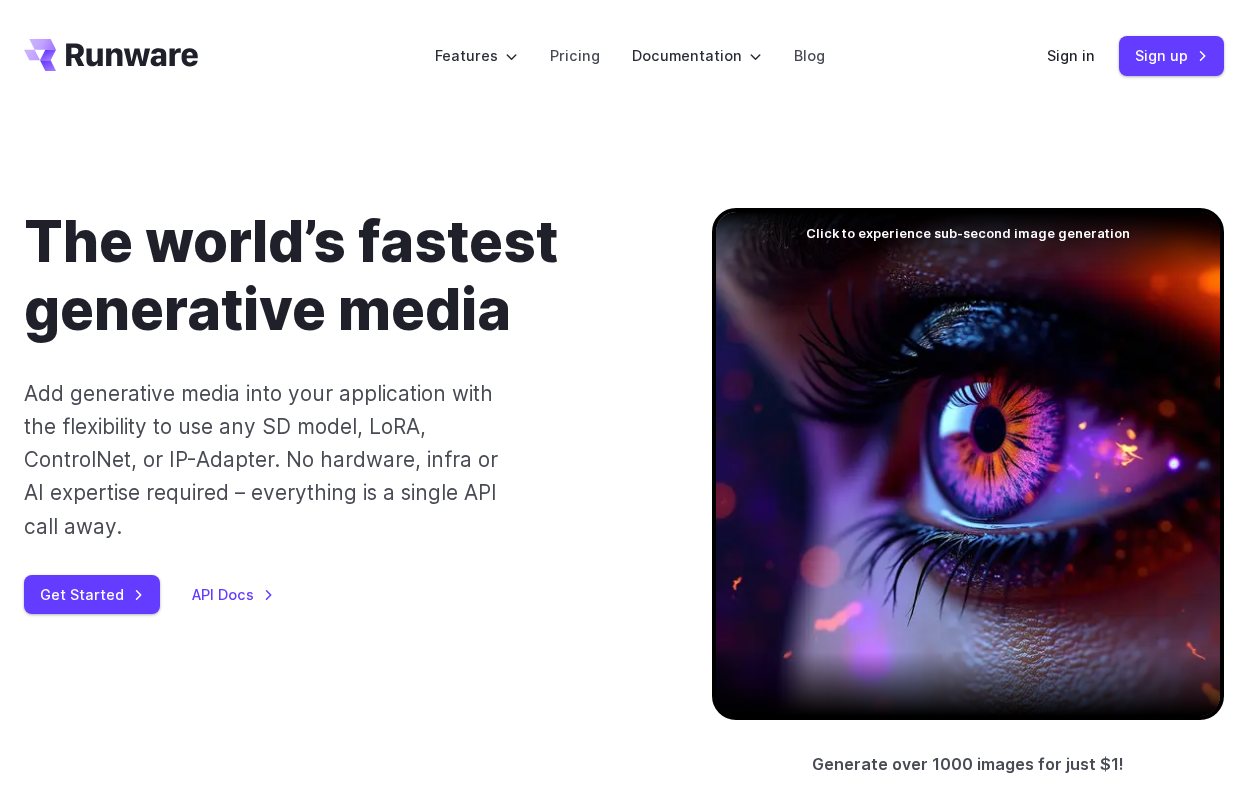 scroll, scrollTop: 0, scrollLeft: 0, axis: both 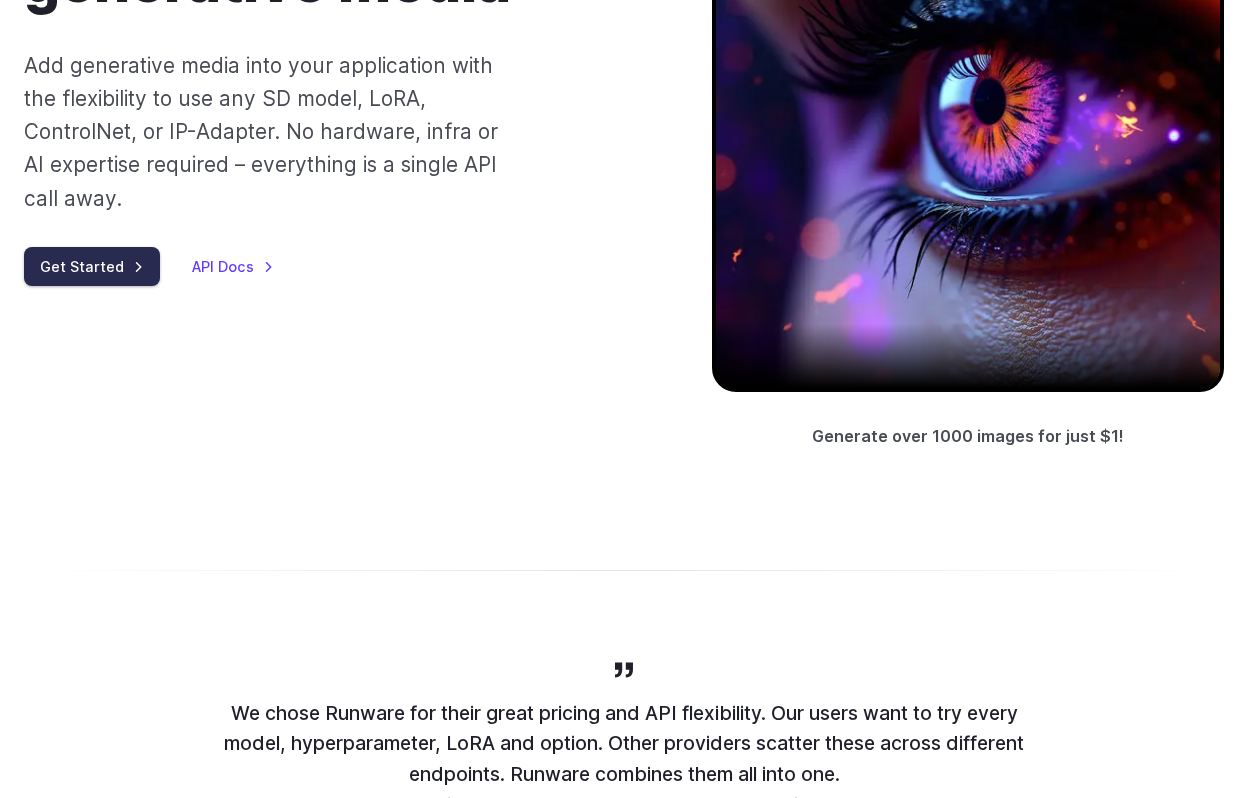 click on "Get Started" at bounding box center (92, 266) 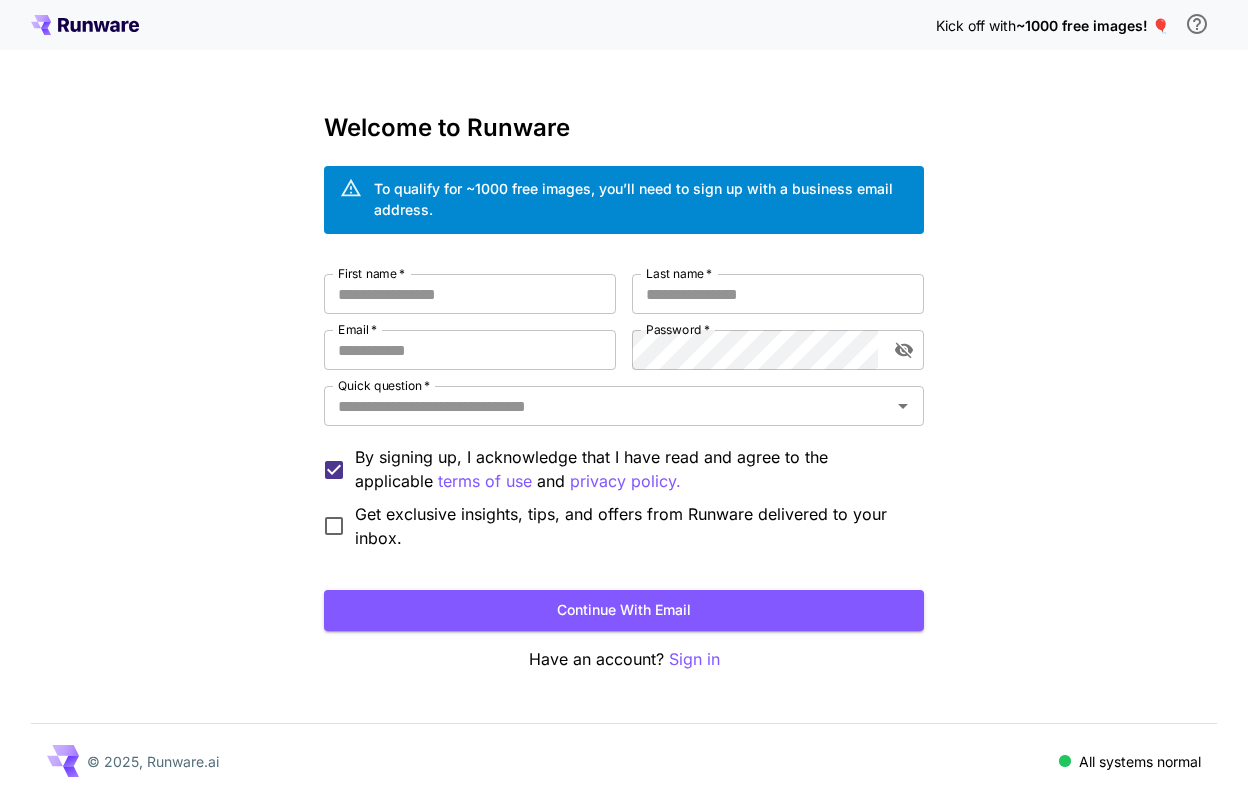 scroll, scrollTop: 0, scrollLeft: 0, axis: both 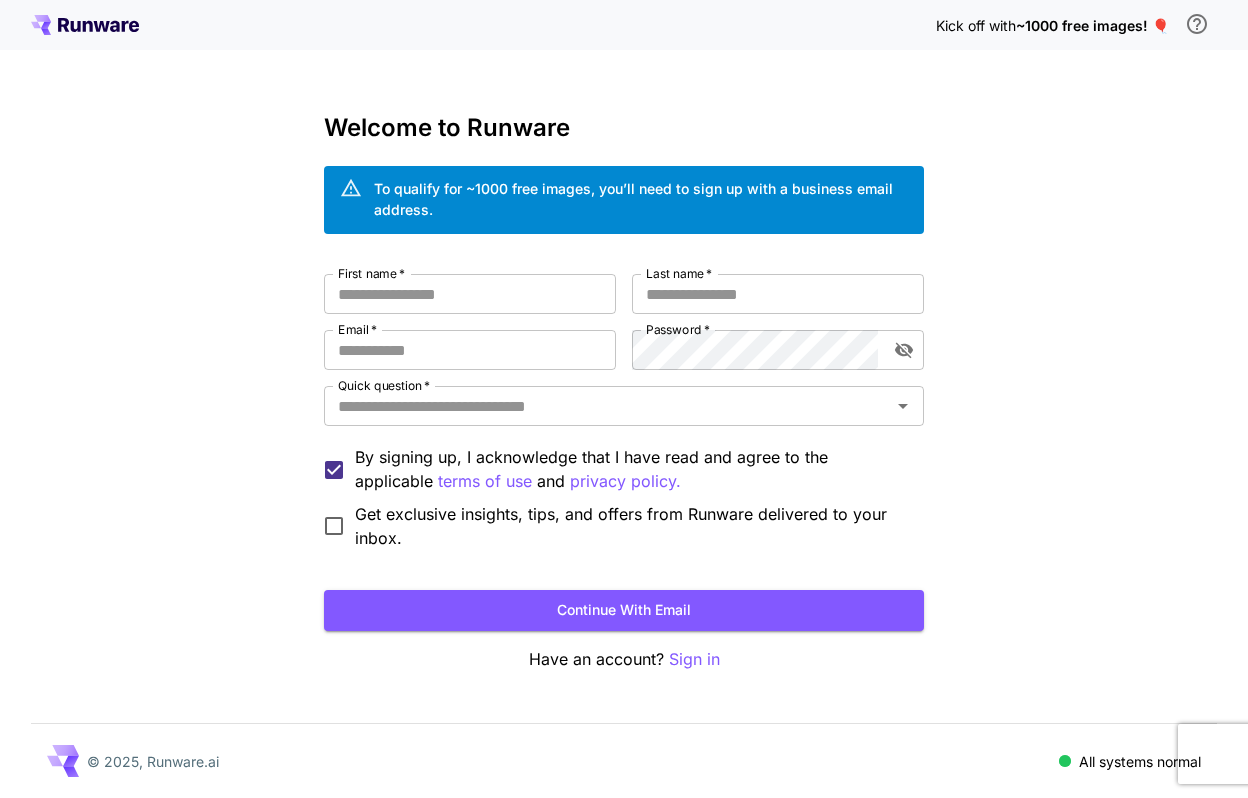 click 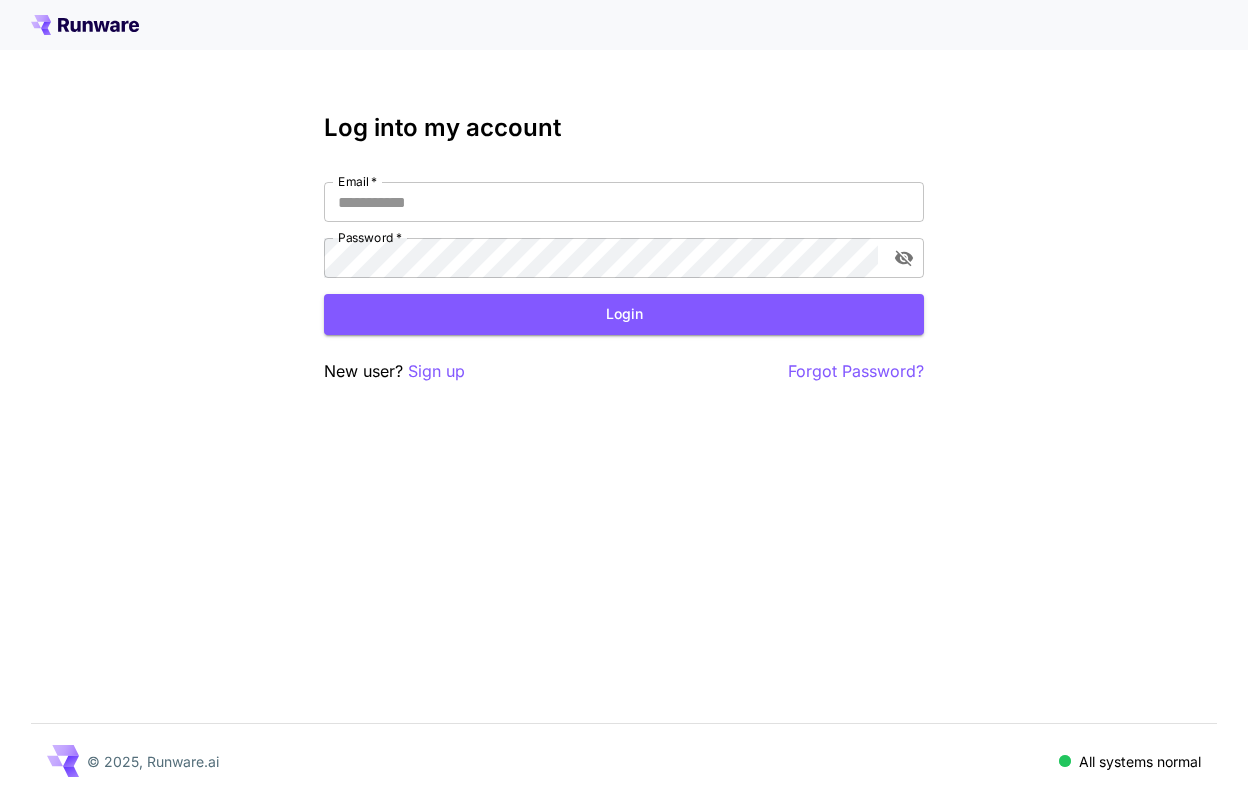 click 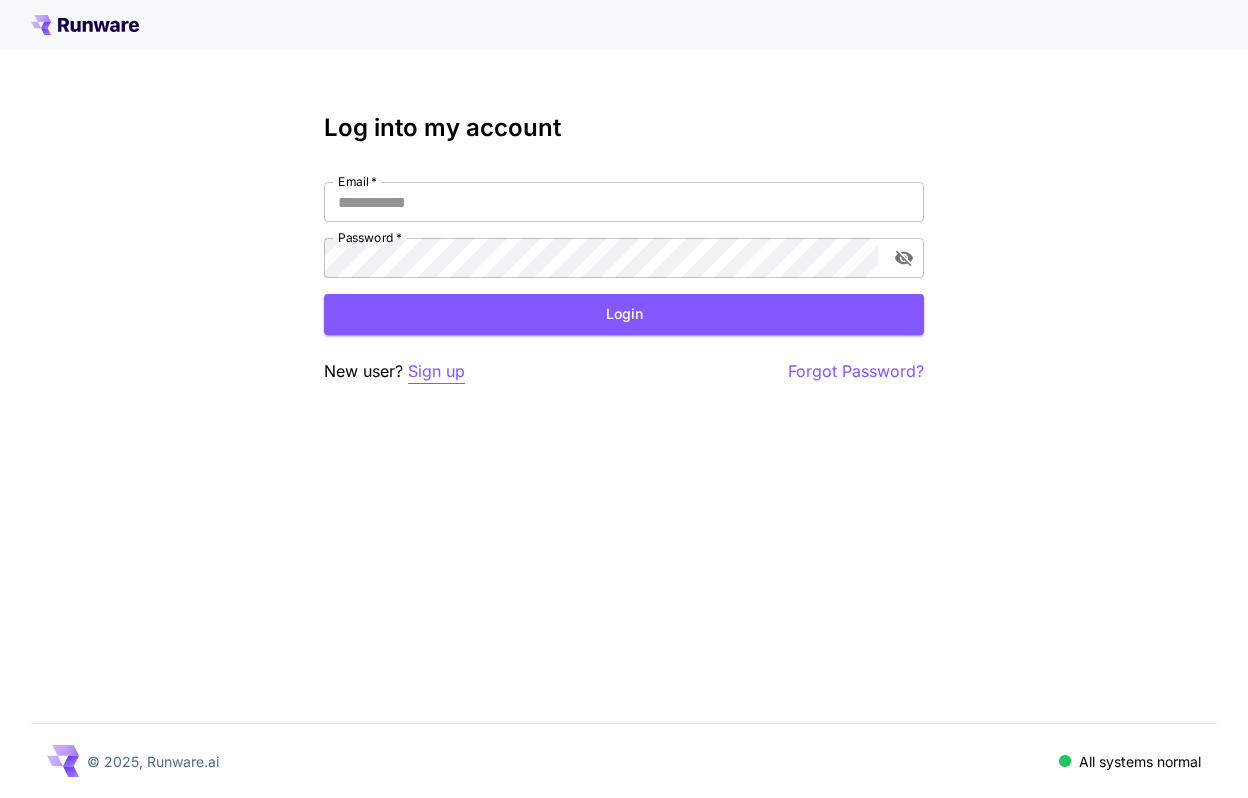 click on "Sign up" at bounding box center (436, 371) 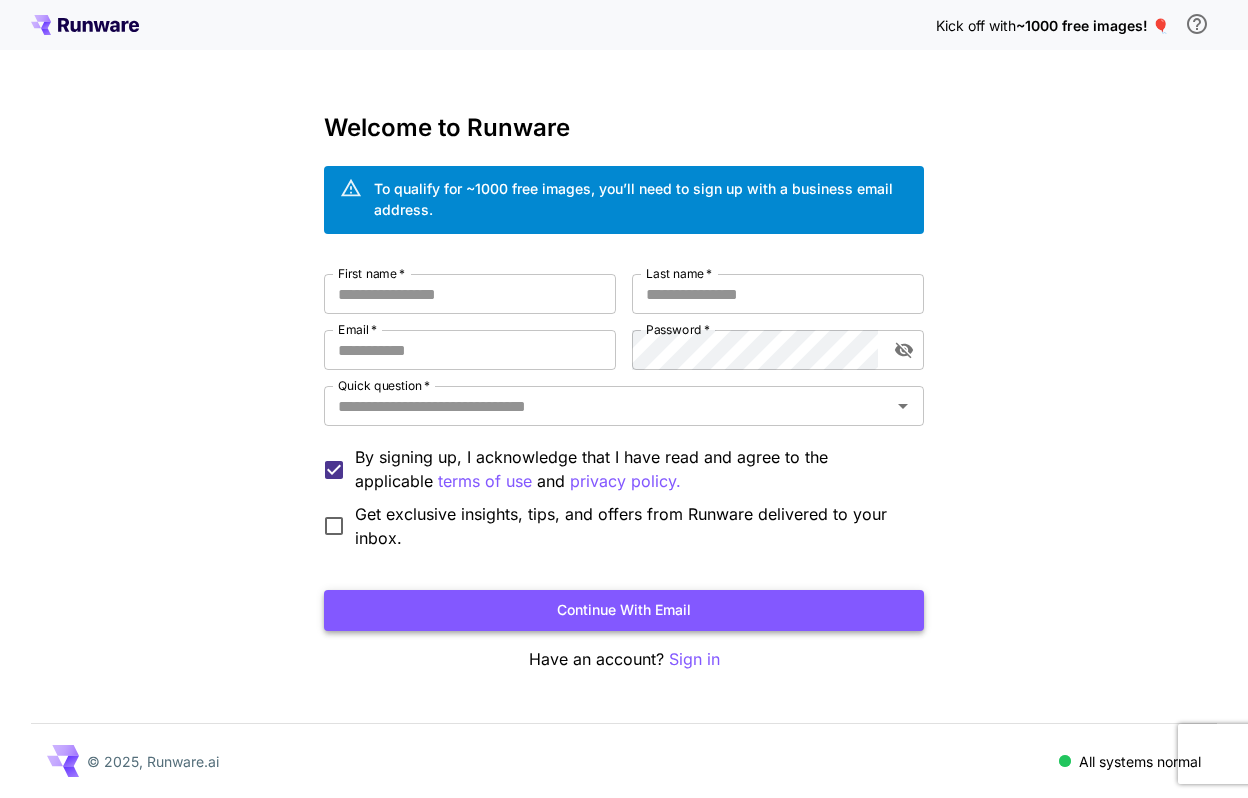 click on "Continue with email" at bounding box center (624, 610) 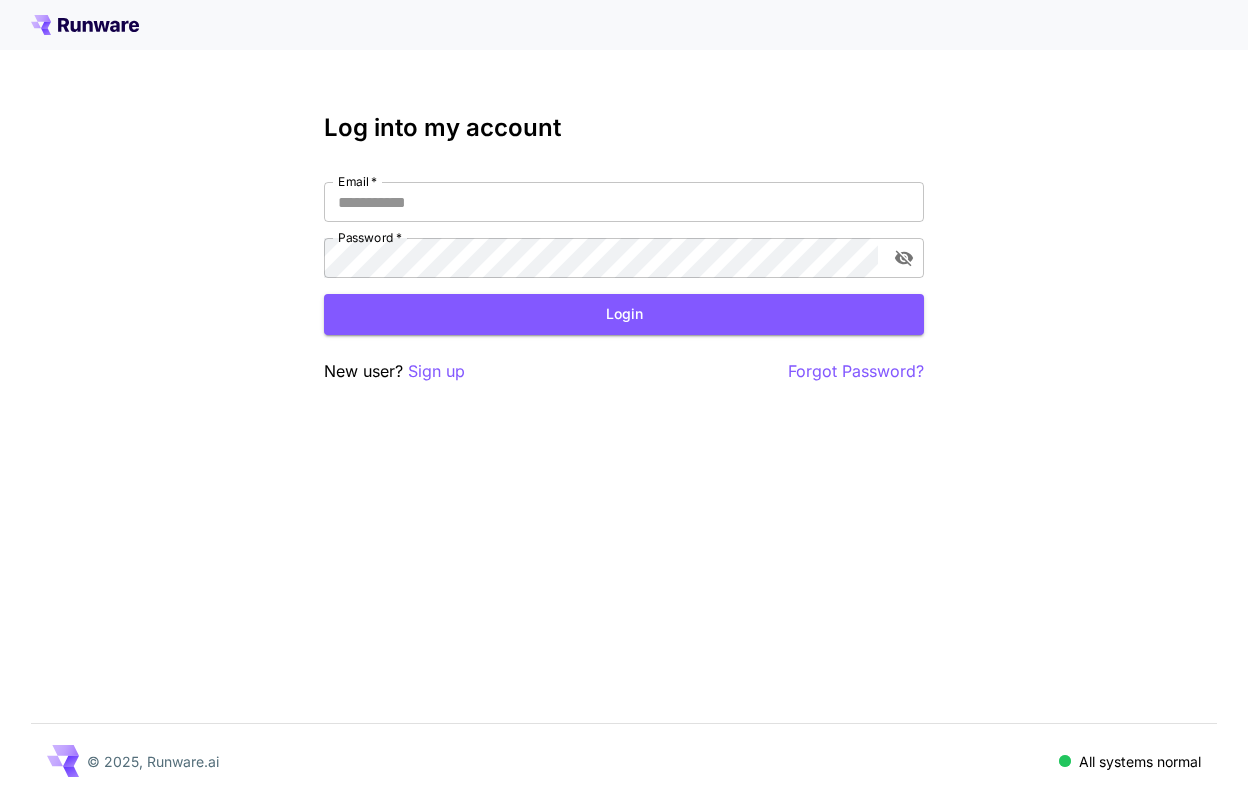 scroll, scrollTop: 0, scrollLeft: 0, axis: both 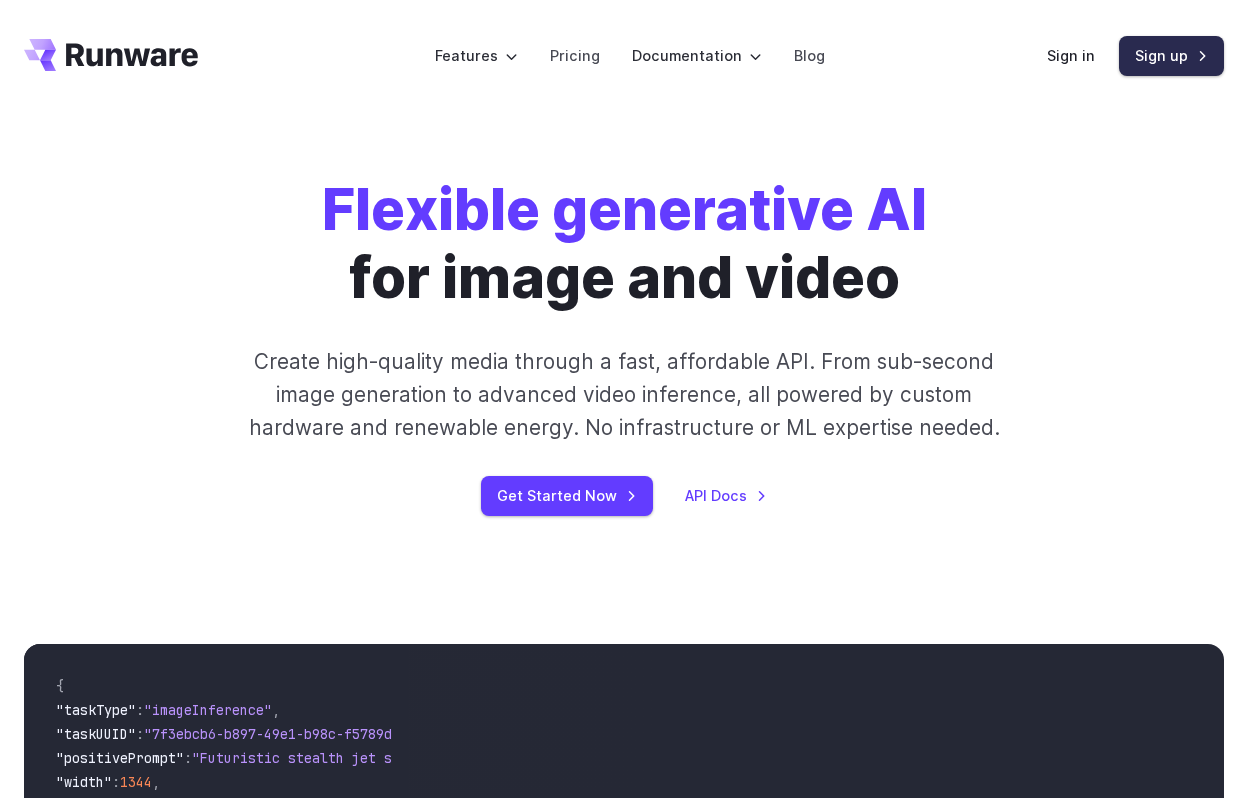 click on "Sign up" at bounding box center (1171, 55) 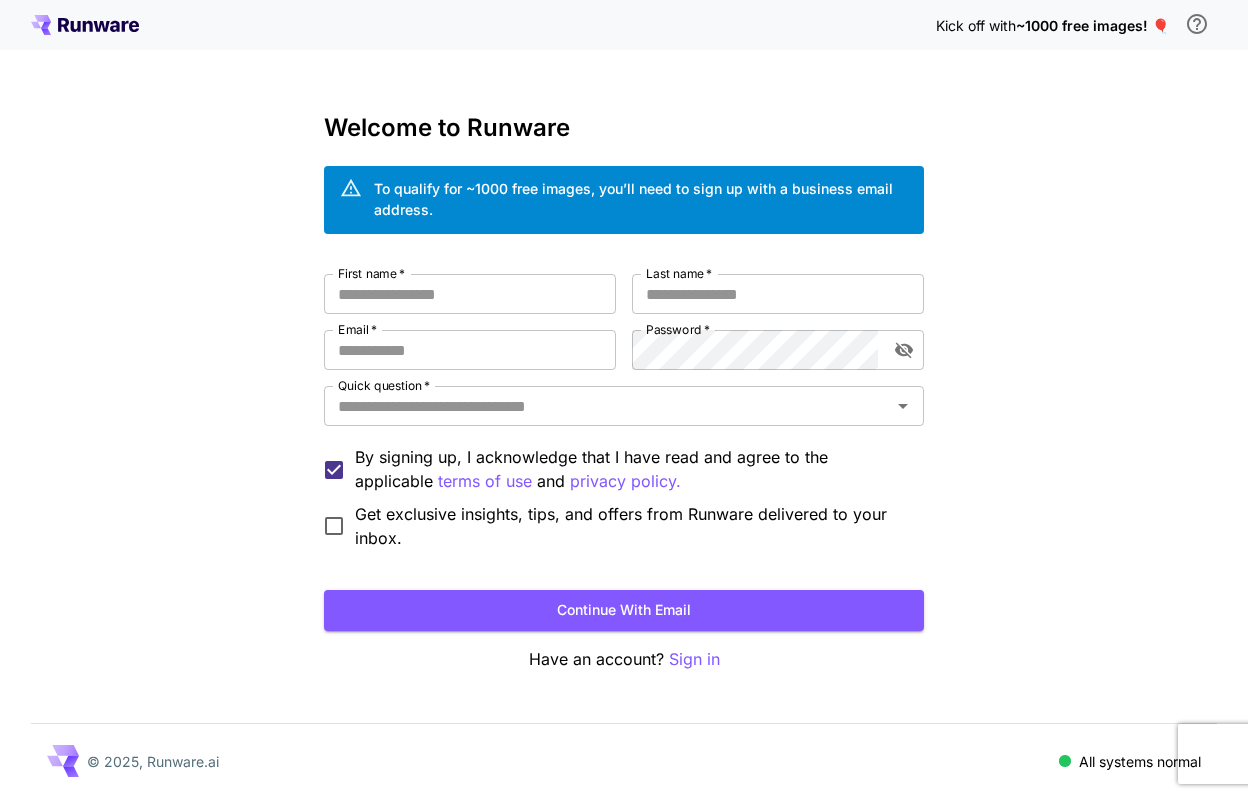 scroll, scrollTop: 0, scrollLeft: 0, axis: both 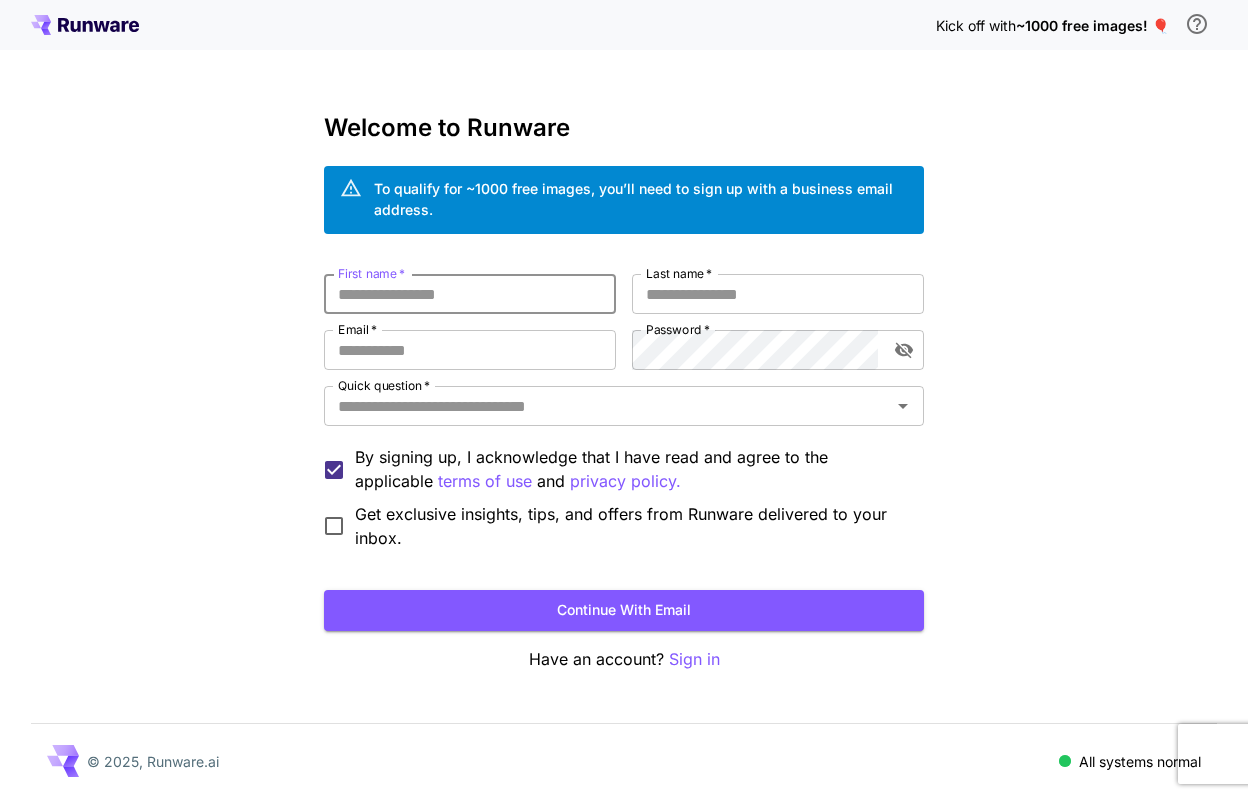 click on "First name   *" at bounding box center (470, 294) 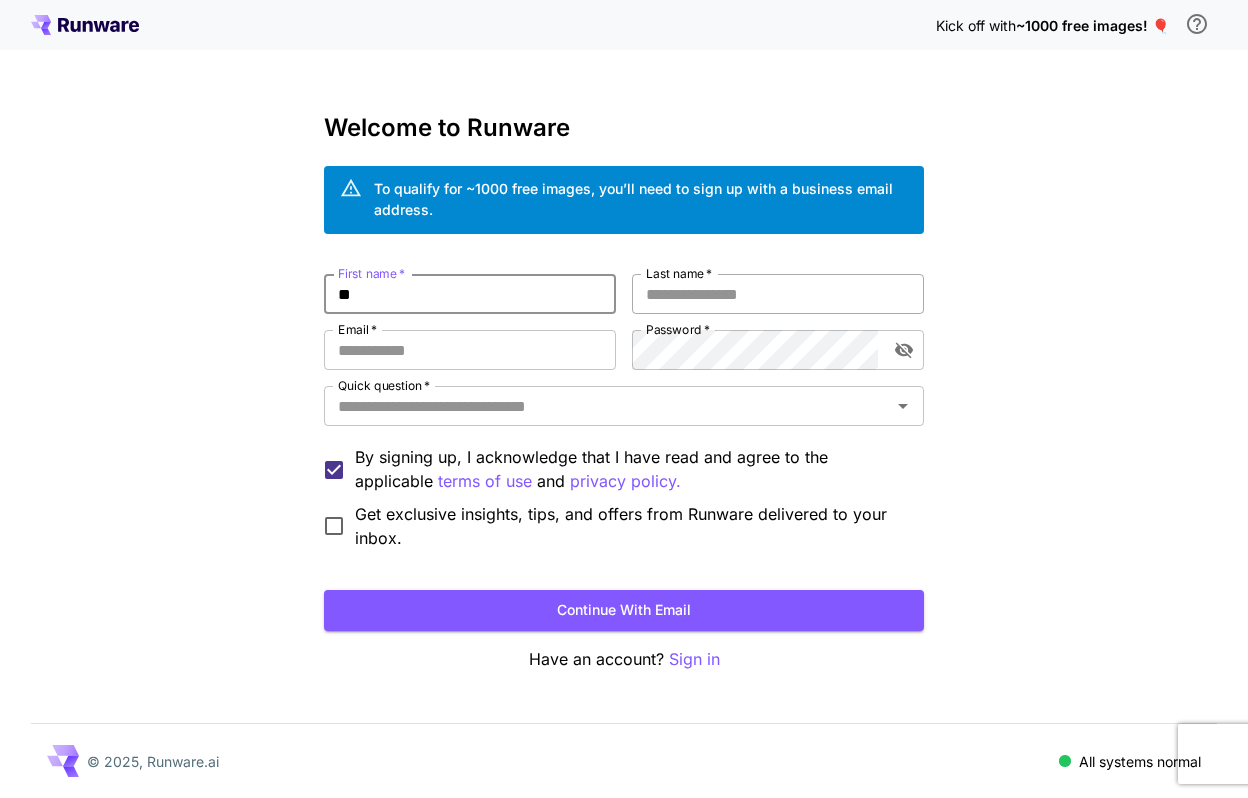 type on "**" 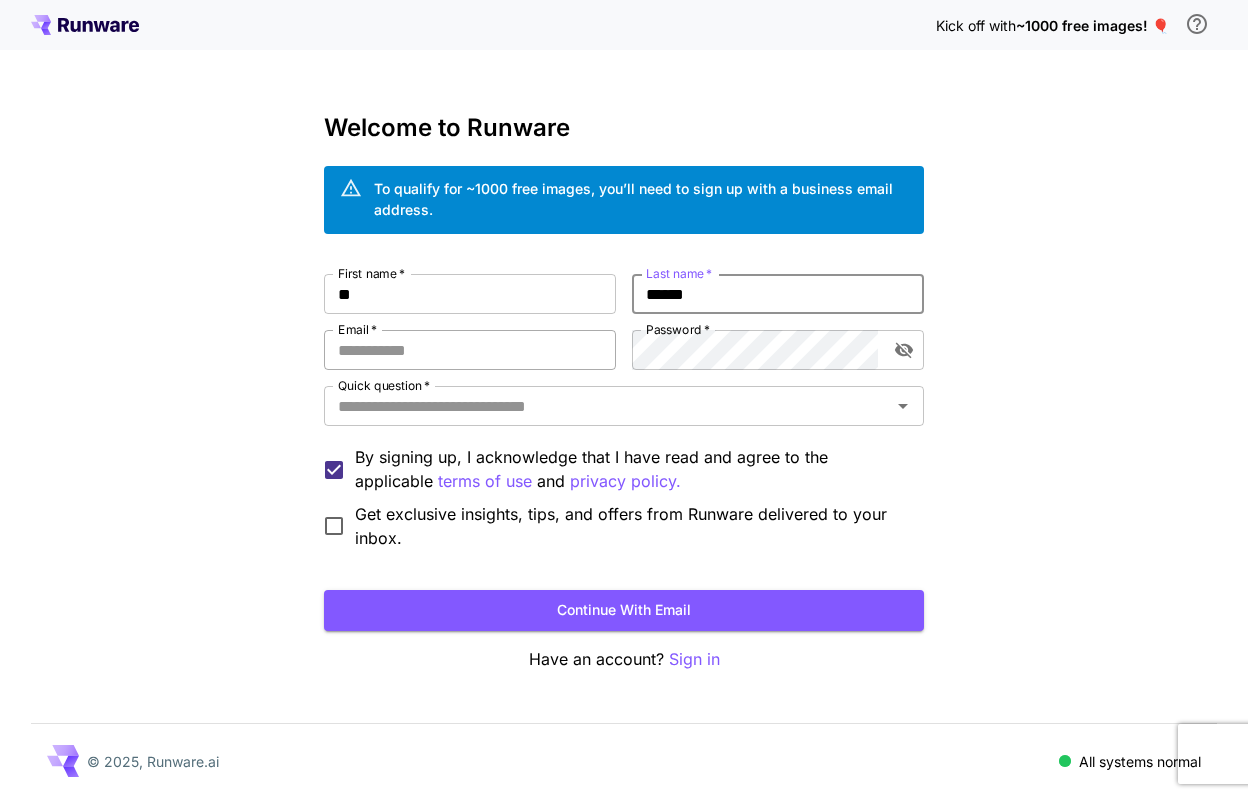 type on "******" 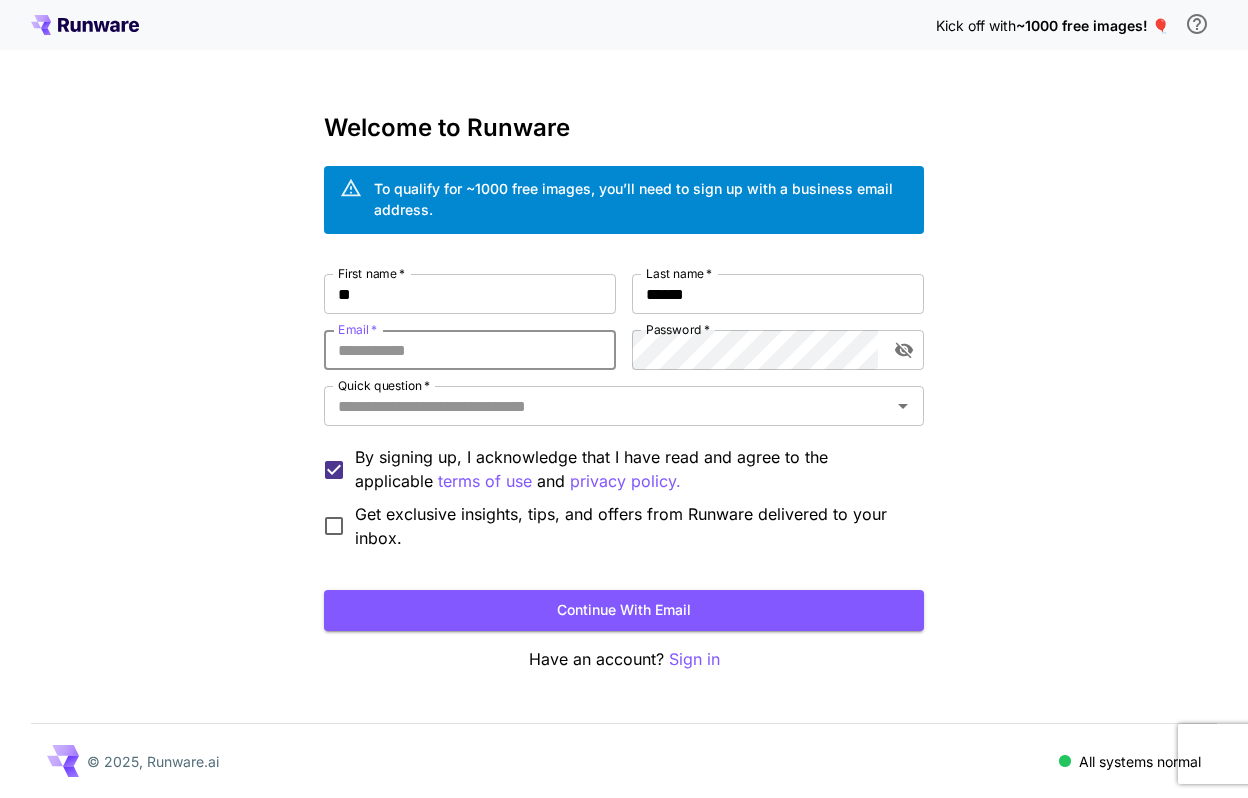 type on "**********" 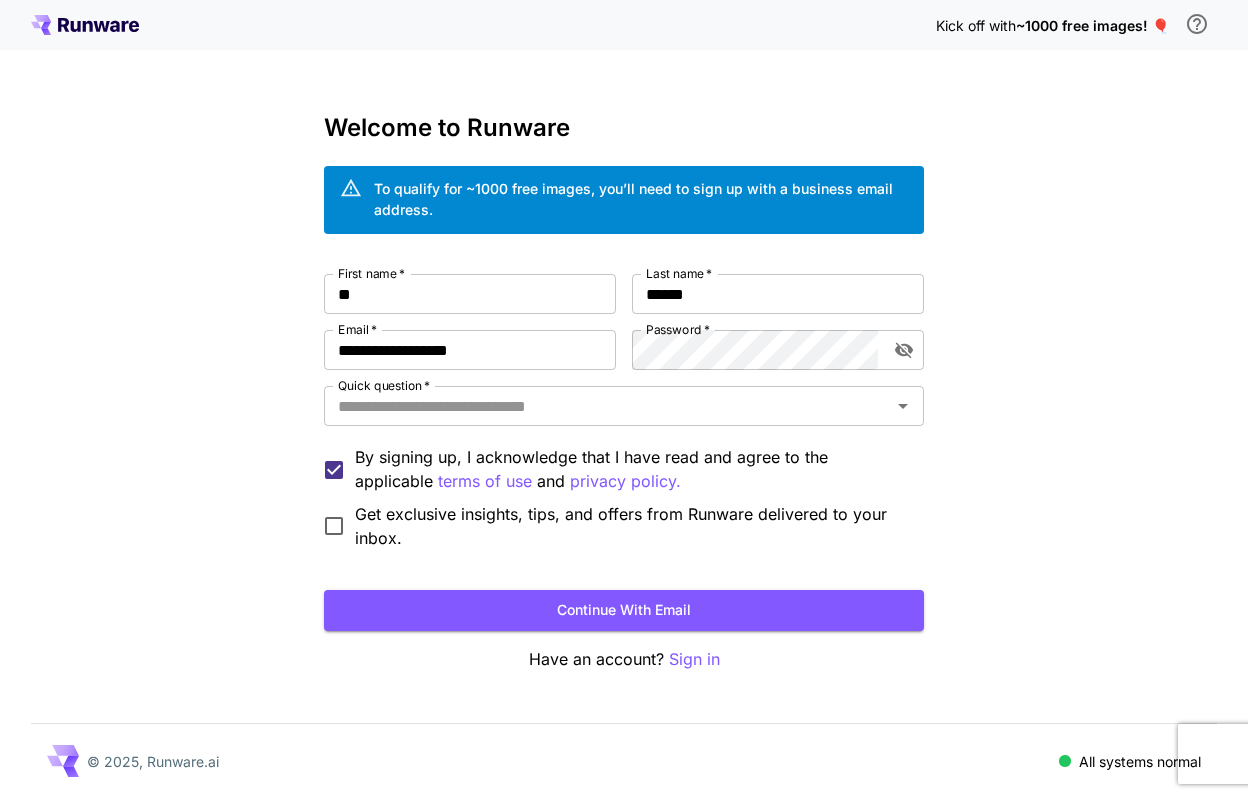 click on "*" at bounding box center [706, 329] 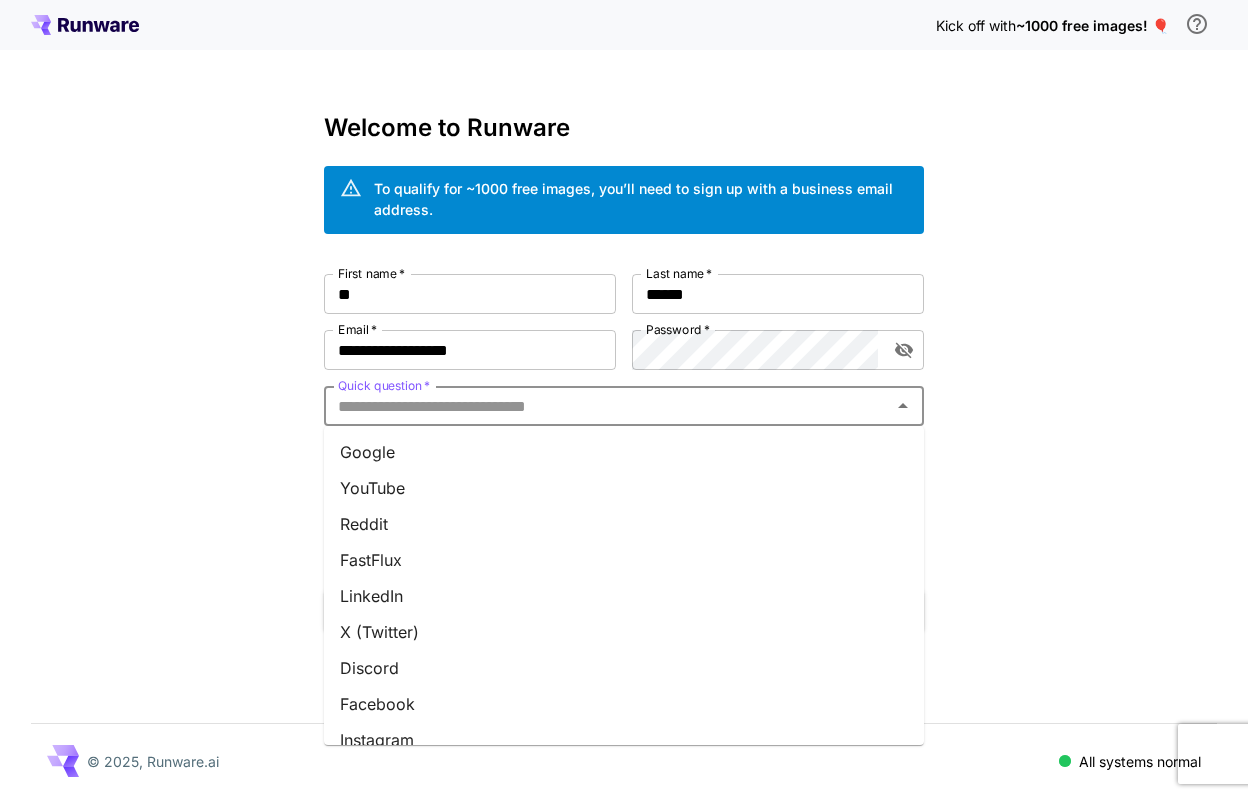 click on "Quick question   *" at bounding box center (607, 406) 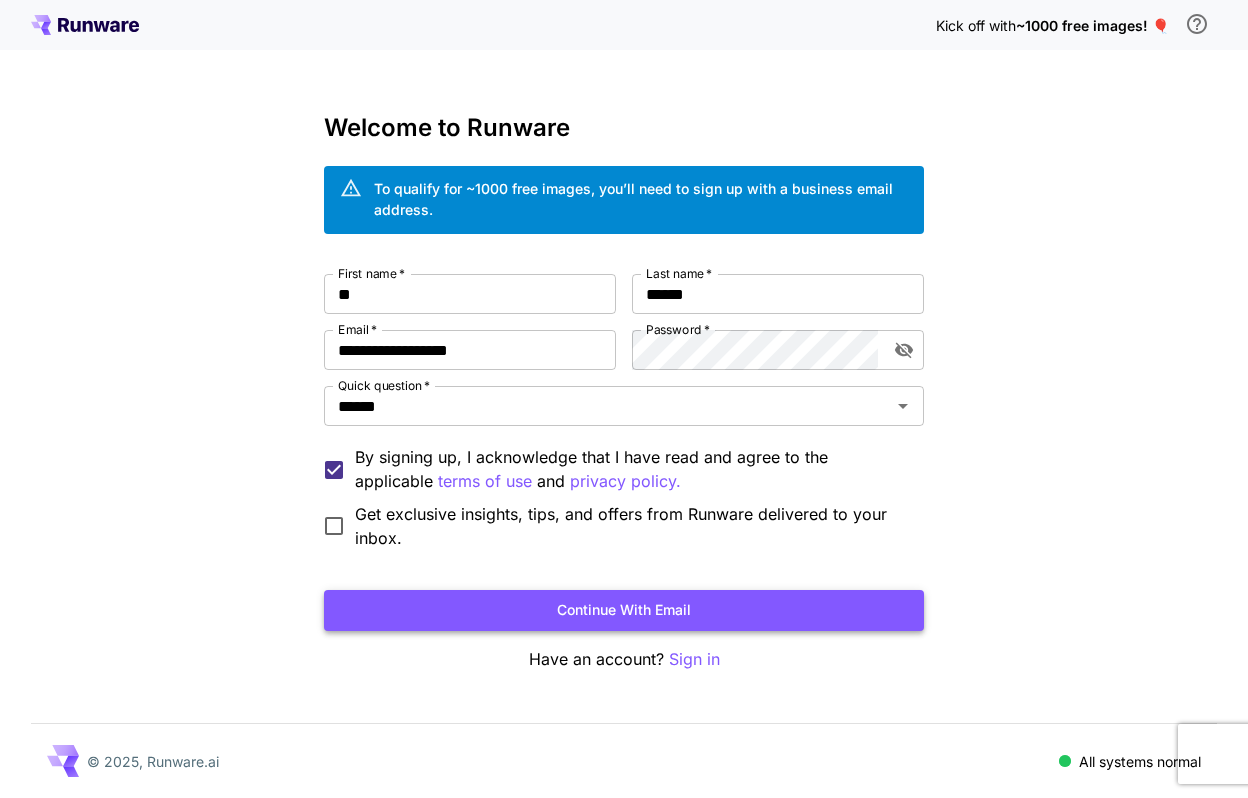 click on "Continue with email" at bounding box center (624, 610) 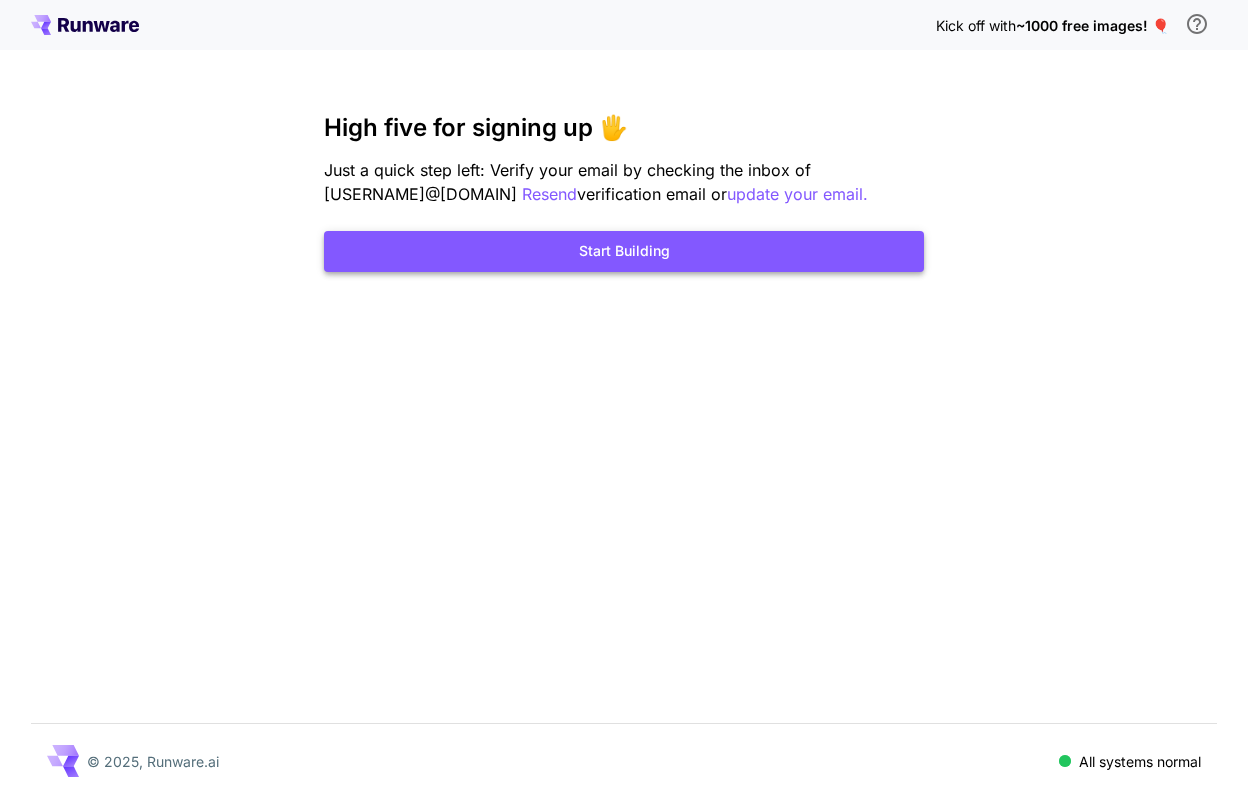 click on "Start Building" at bounding box center [624, 251] 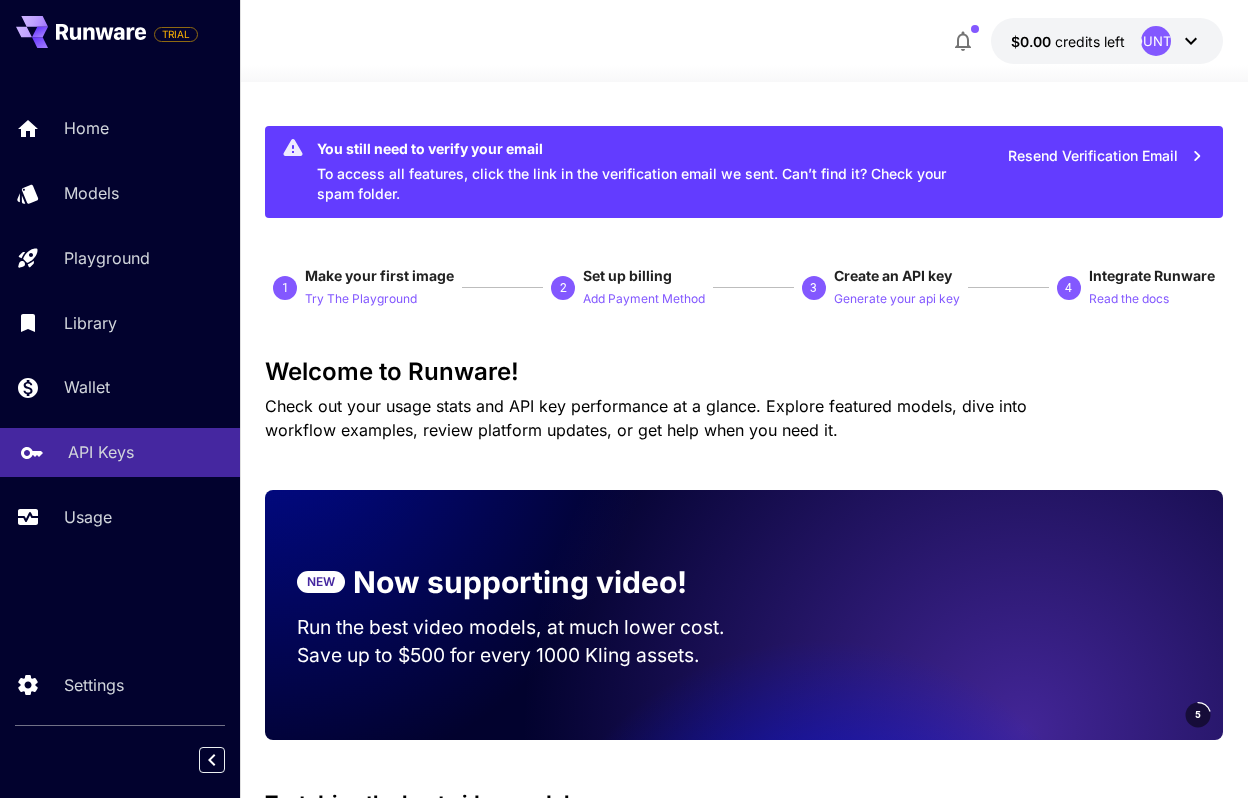 click on "API Keys" at bounding box center (101, 452) 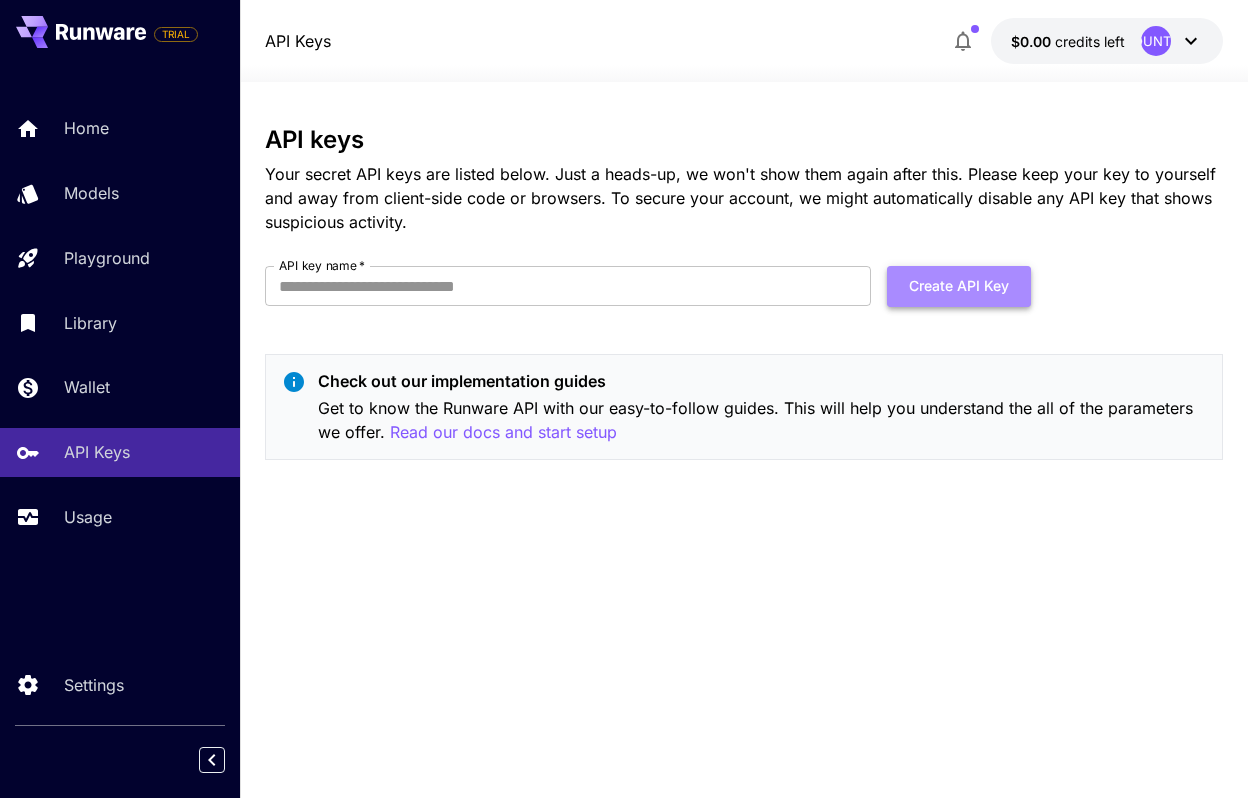 click on "Create API Key" at bounding box center [959, 286] 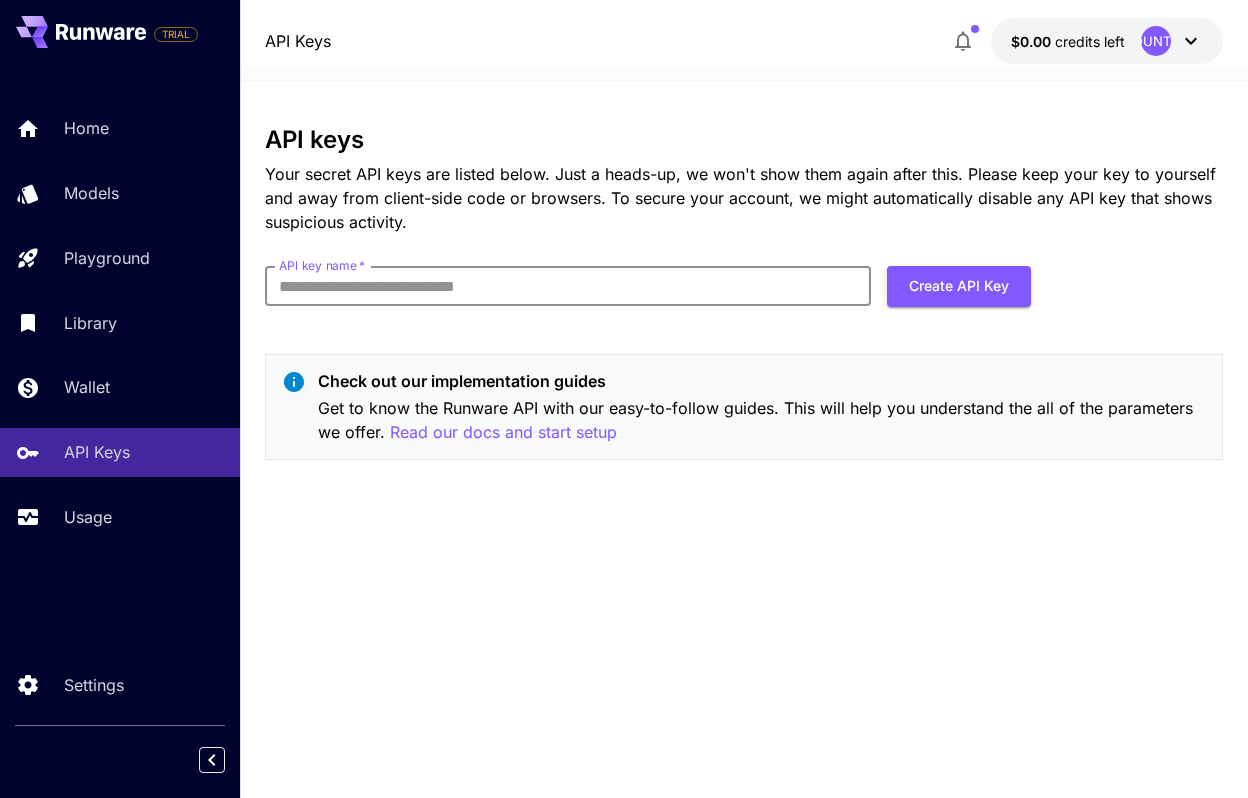 click on "API key name   *" at bounding box center [568, 286] 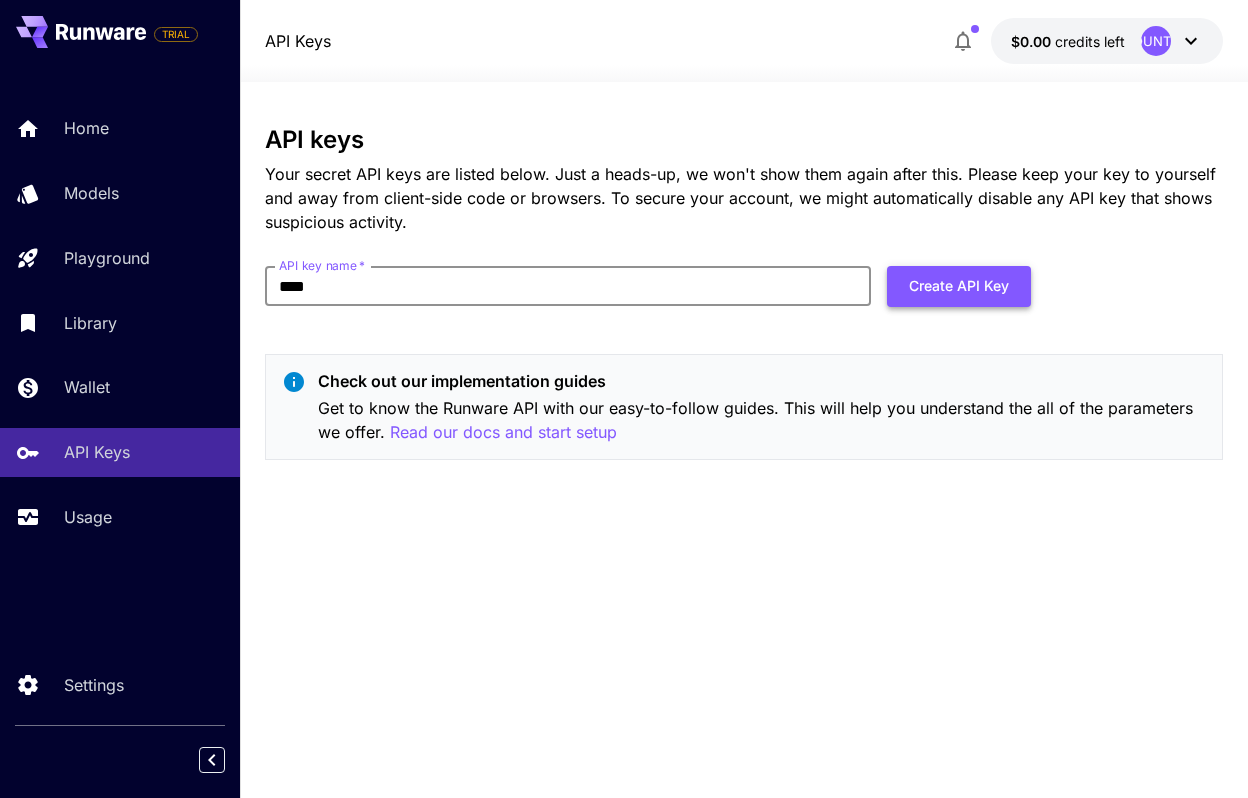 type on "****" 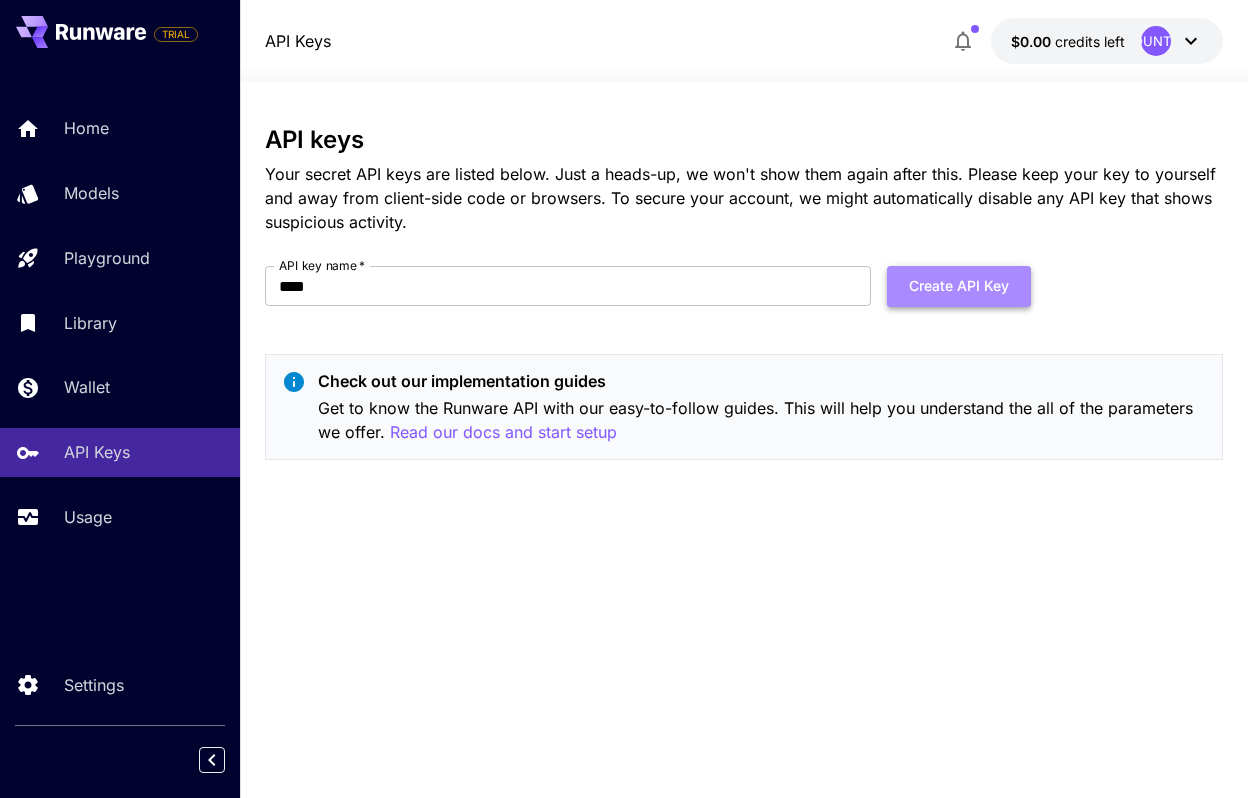 click on "Create API Key" at bounding box center [959, 286] 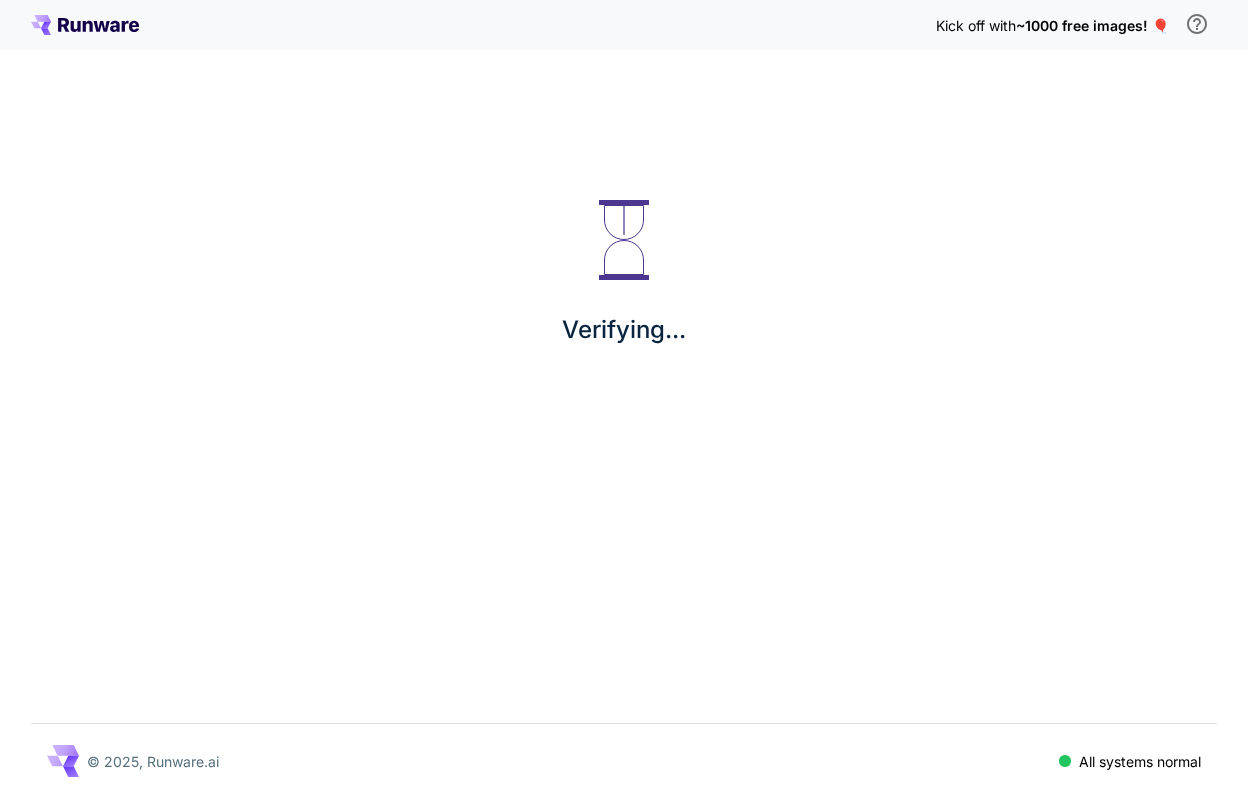 scroll, scrollTop: 0, scrollLeft: 0, axis: both 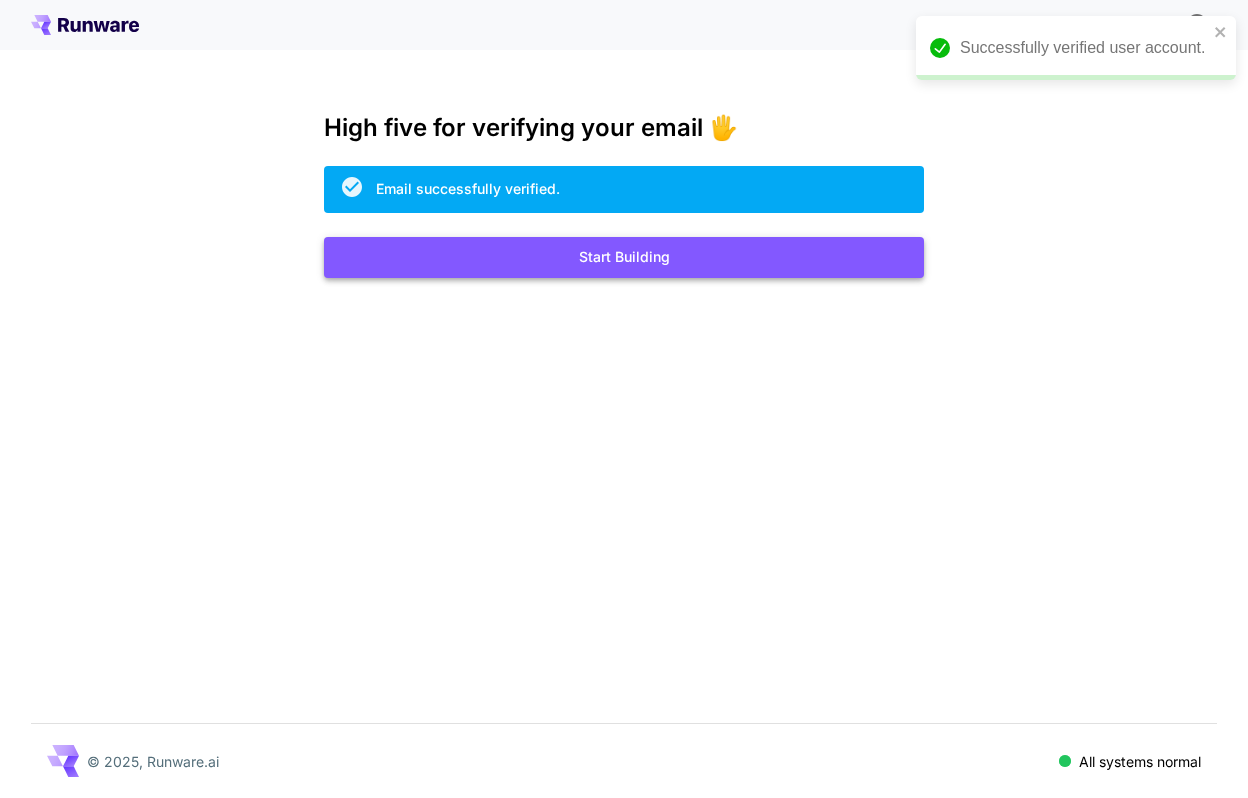 click on "Start Building" at bounding box center (624, 257) 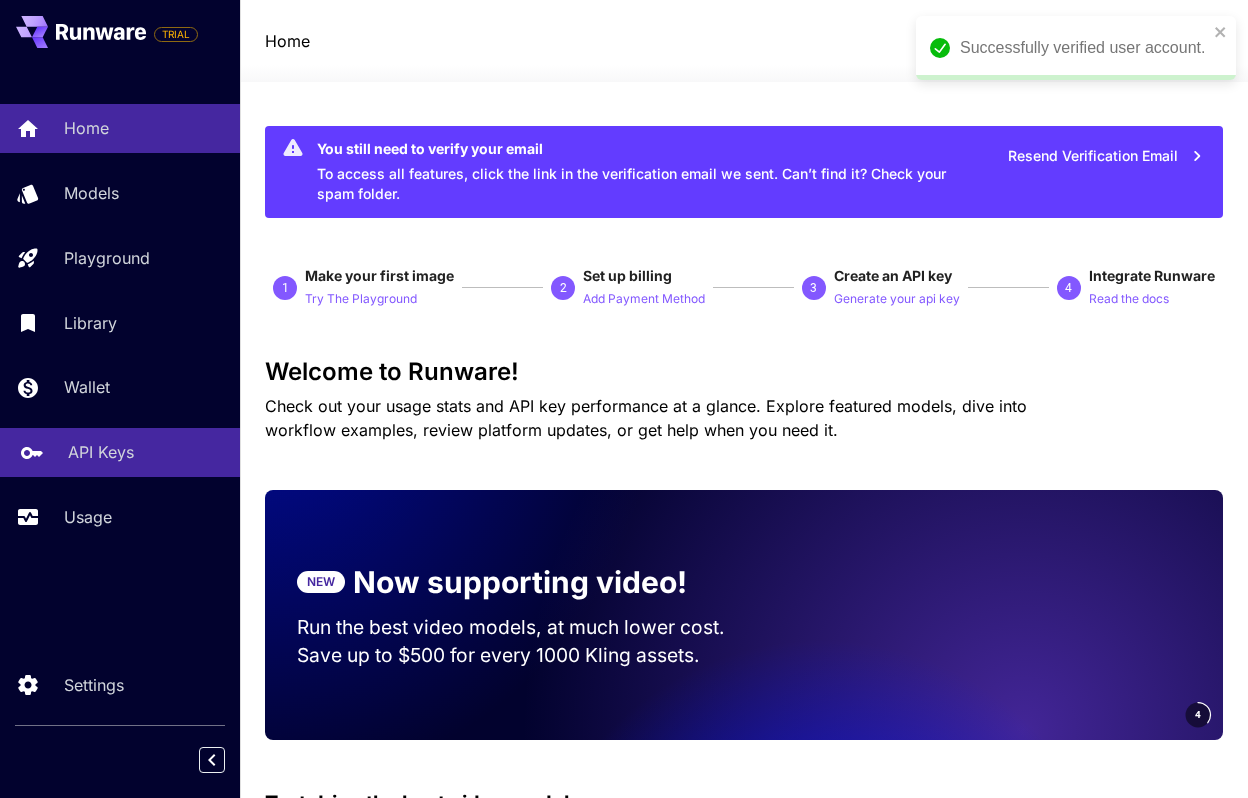 click on "API Keys" at bounding box center (101, 452) 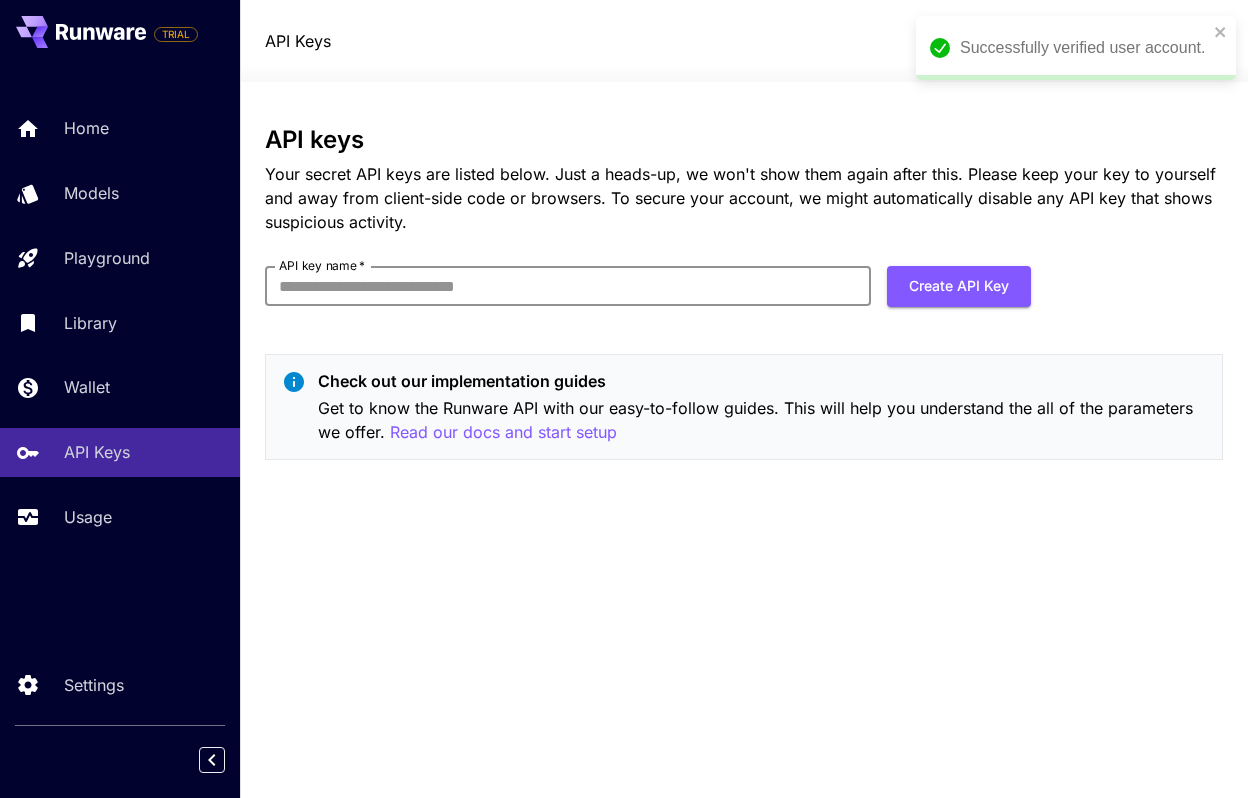 click on "API key name   *" at bounding box center (568, 286) 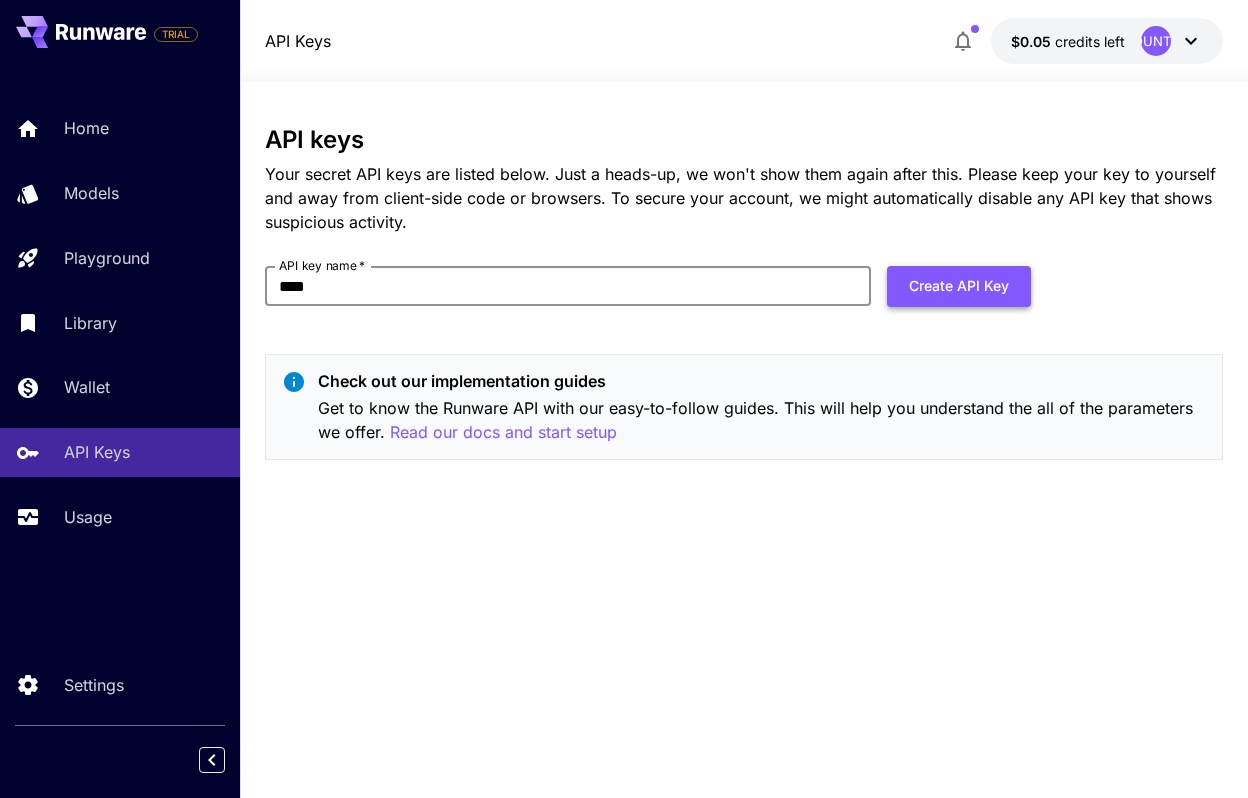 type on "****" 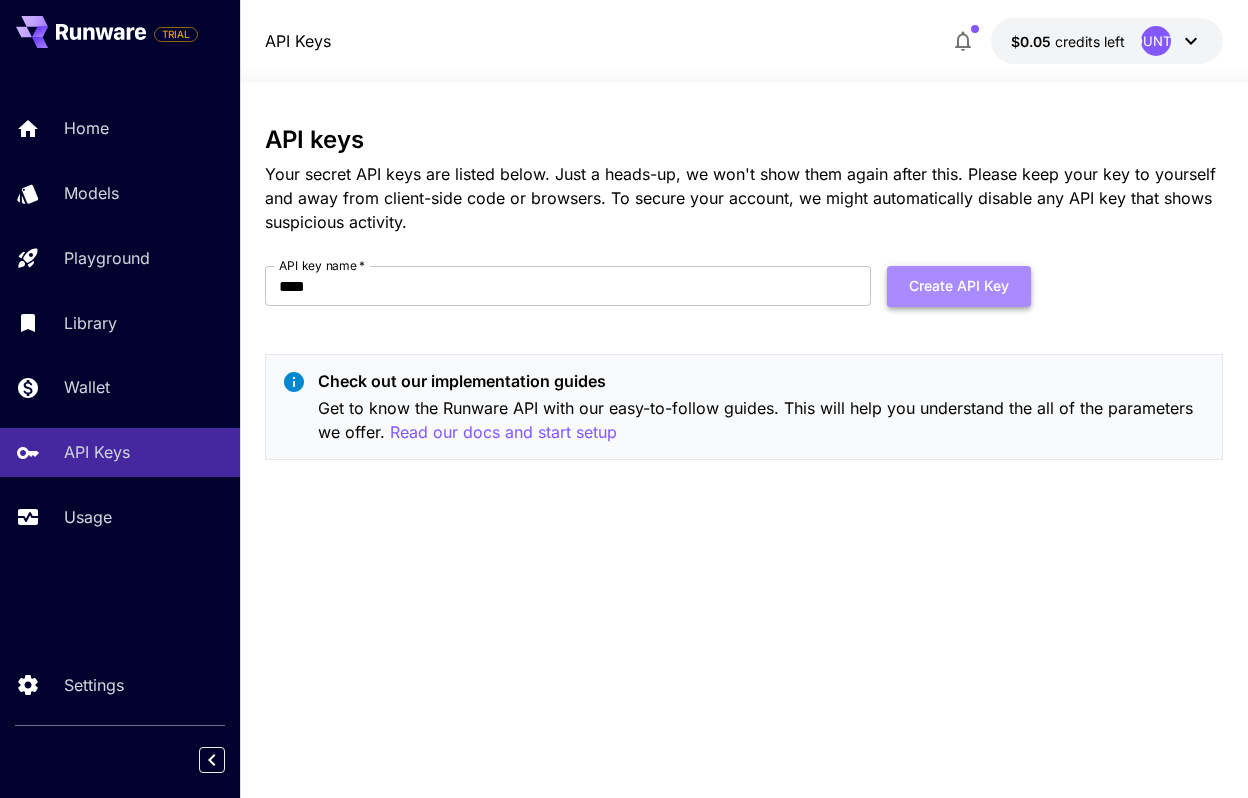 click on "Create API Key" at bounding box center [959, 286] 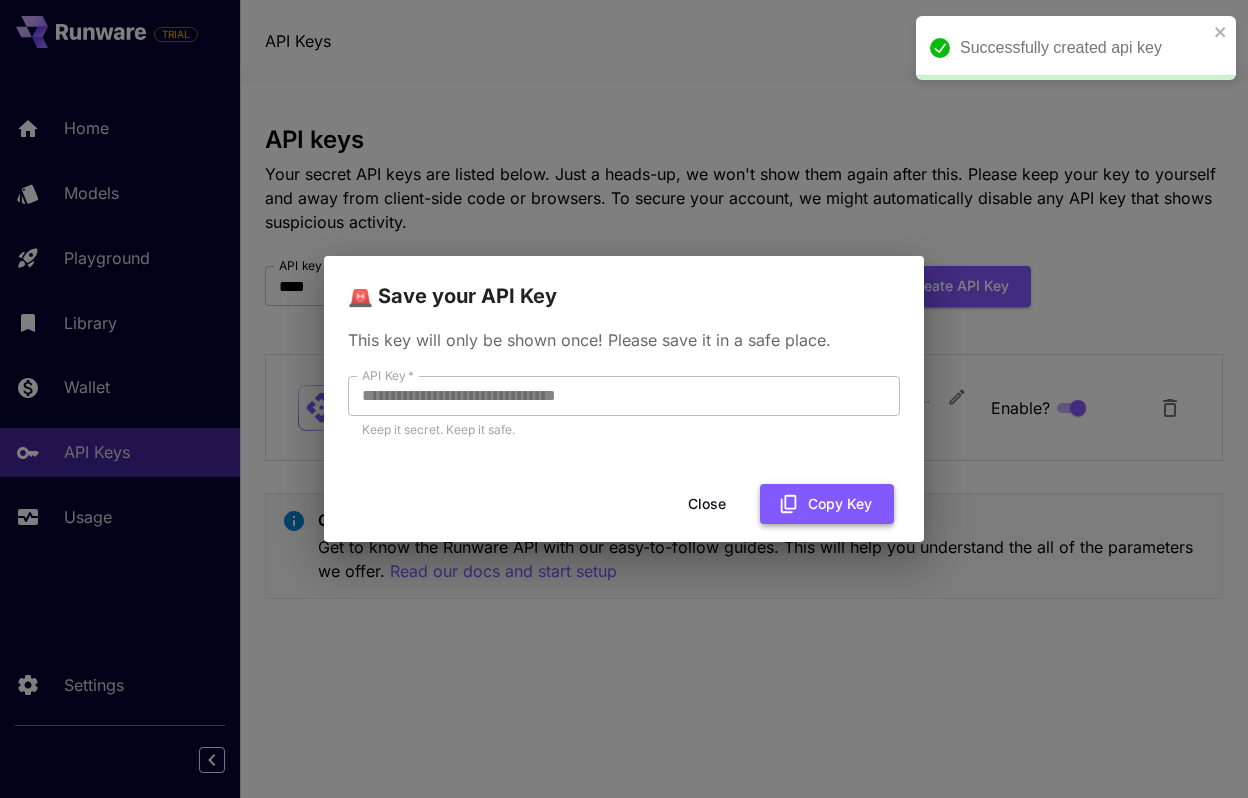 click 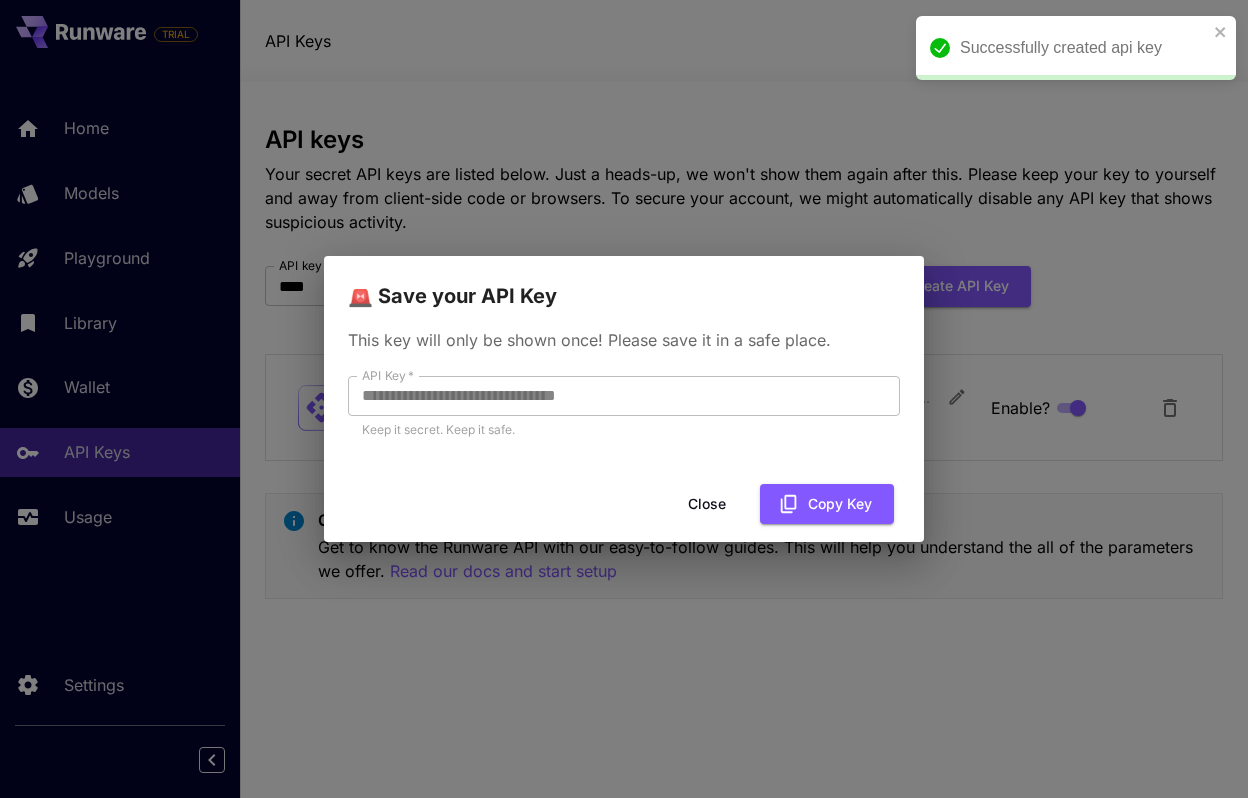 click on "Close" at bounding box center [707, 504] 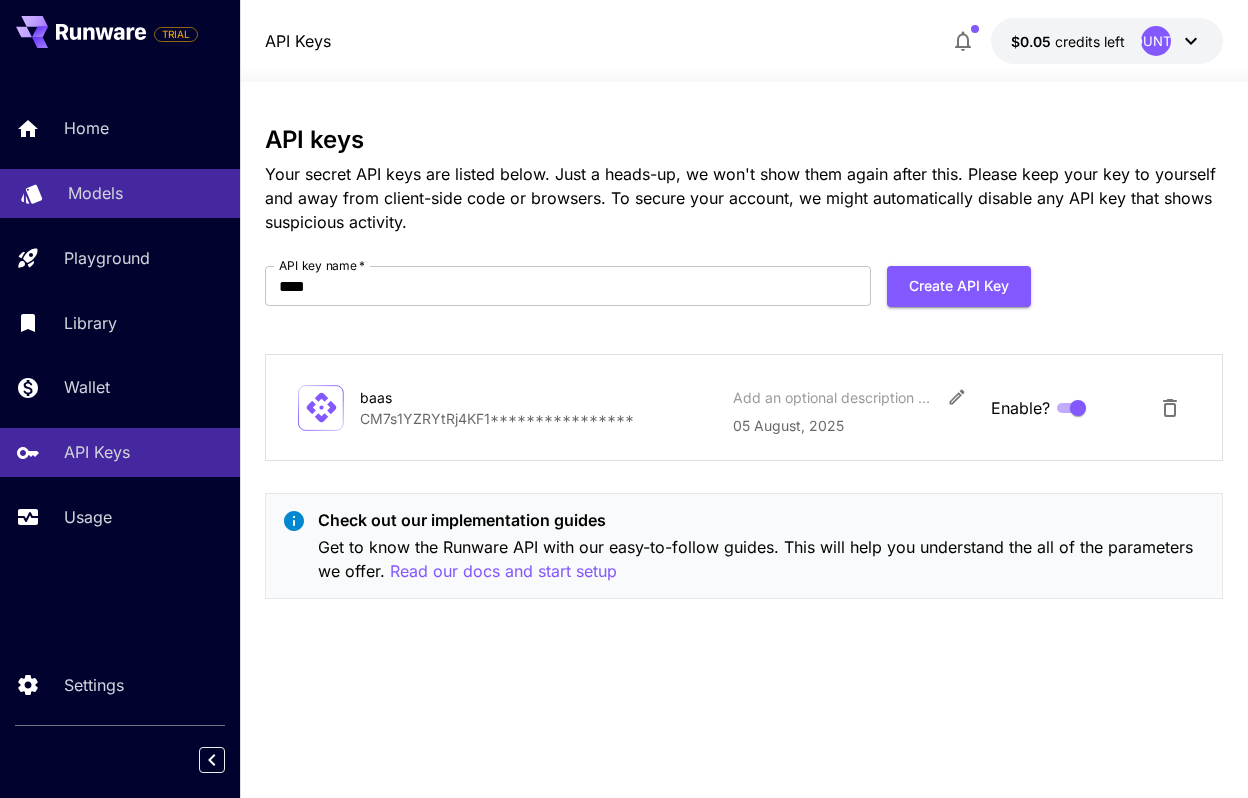 click on "Models" at bounding box center [95, 193] 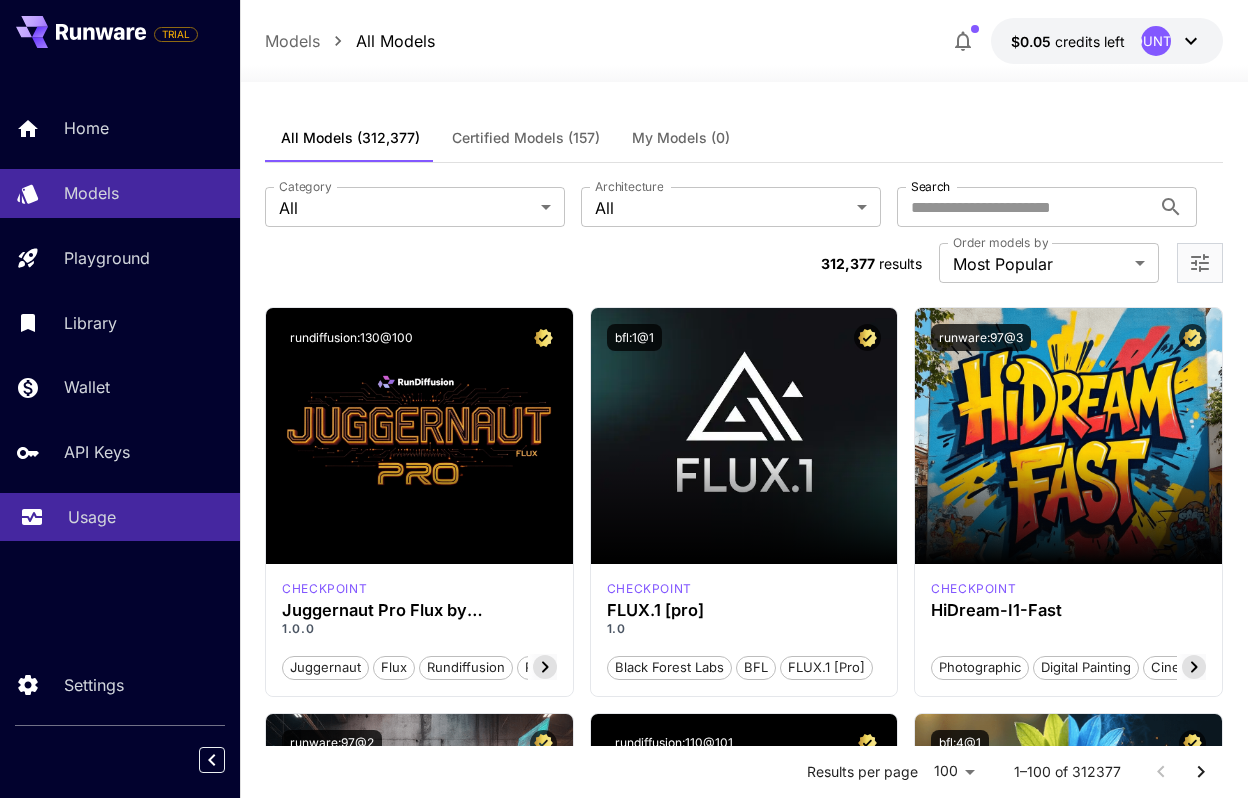 click on "Usage" at bounding box center (92, 517) 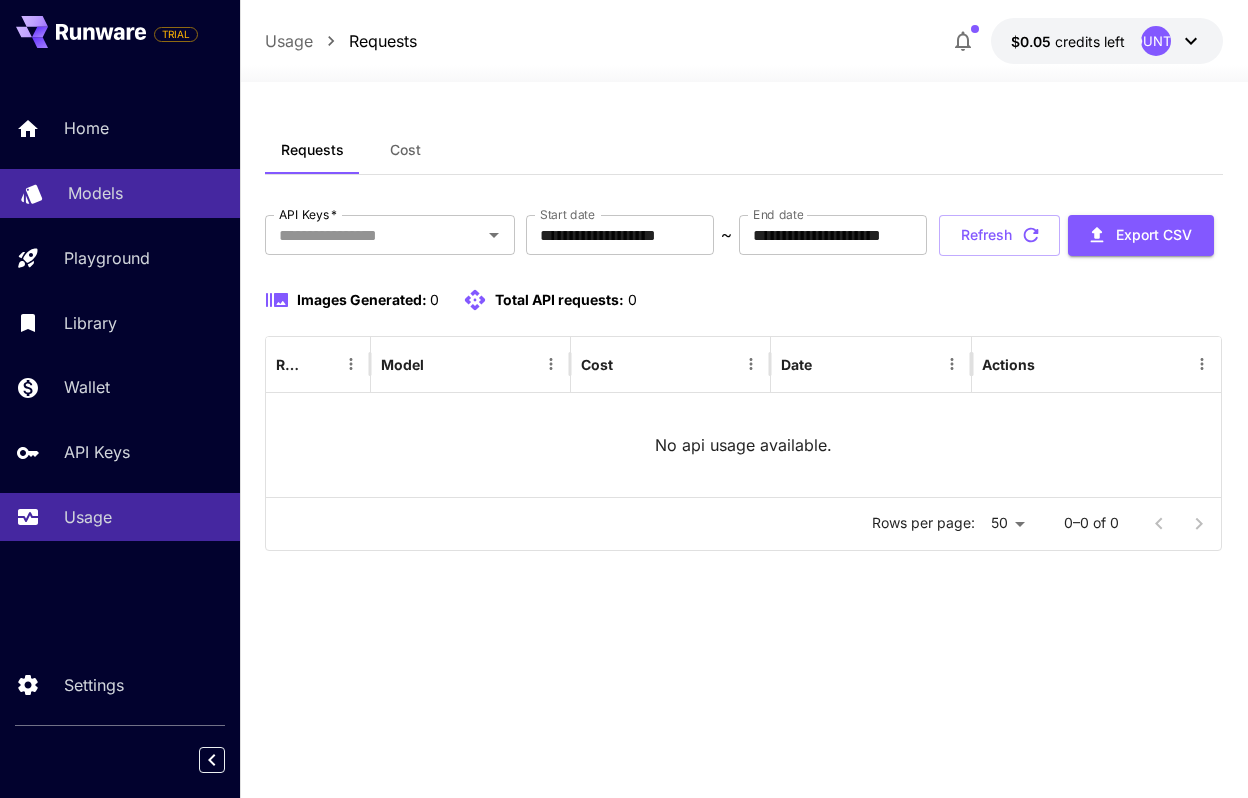 click on "Models" at bounding box center [95, 193] 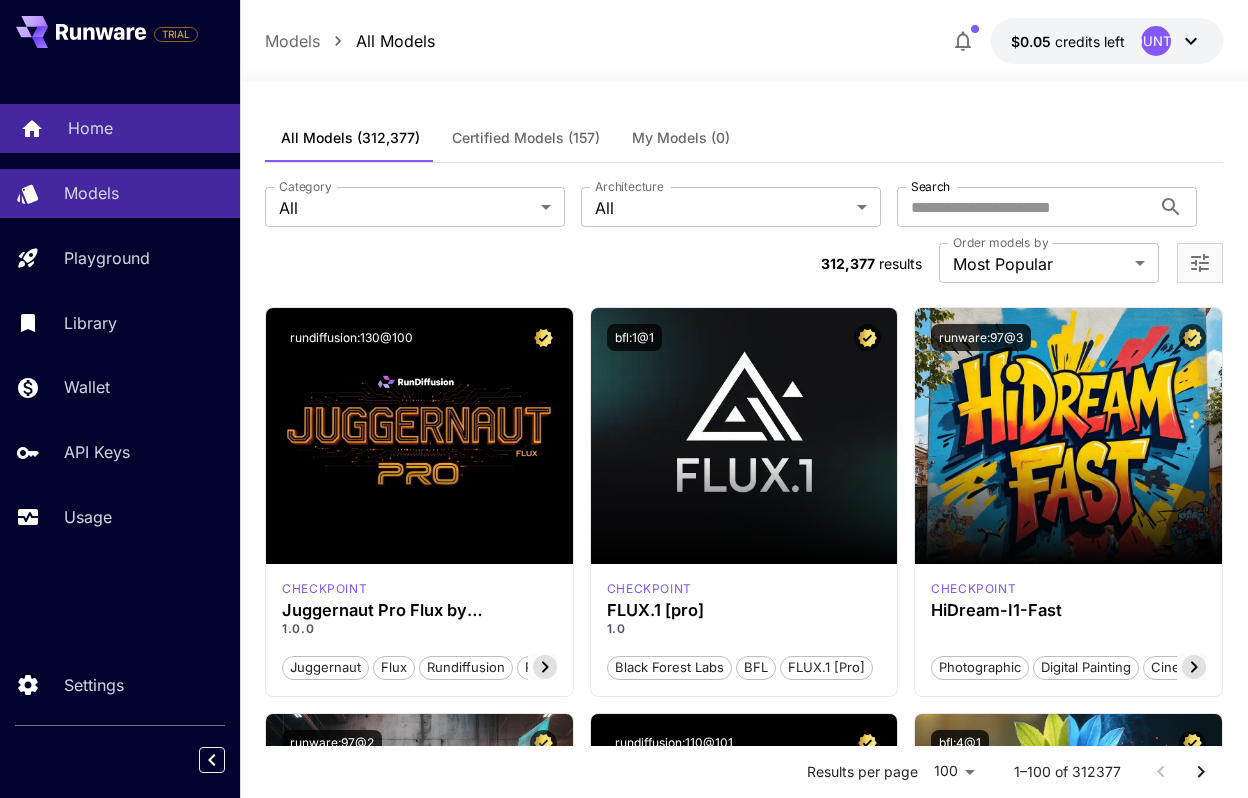 click on "Home" at bounding box center (90, 128) 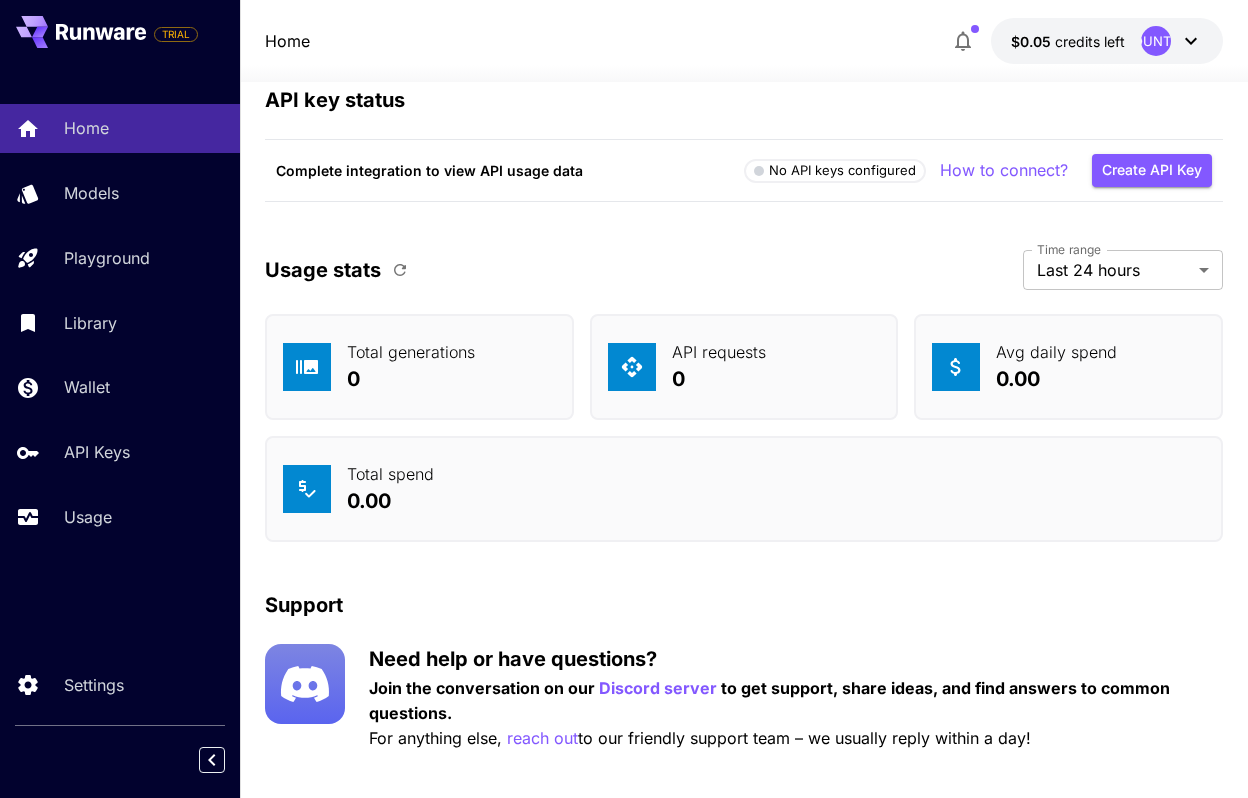 scroll, scrollTop: 7220, scrollLeft: 0, axis: vertical 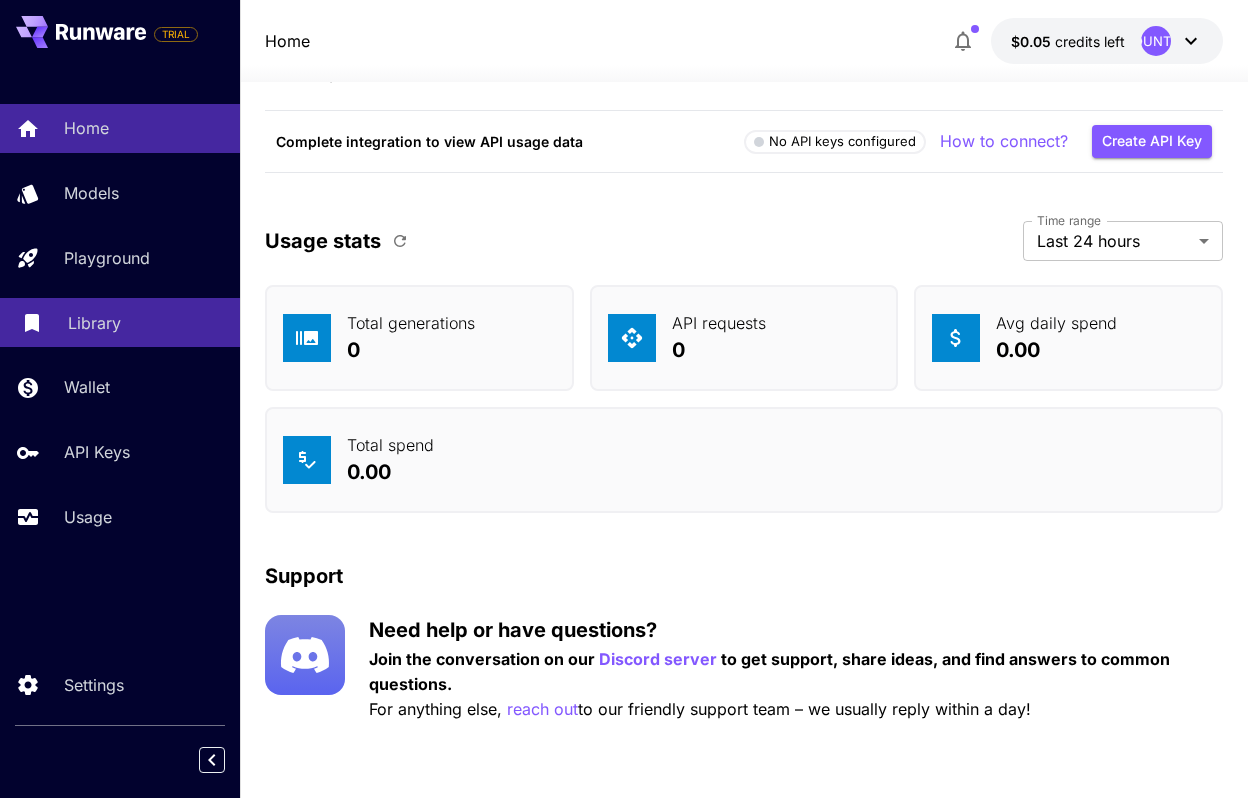 click on "Library" at bounding box center (94, 323) 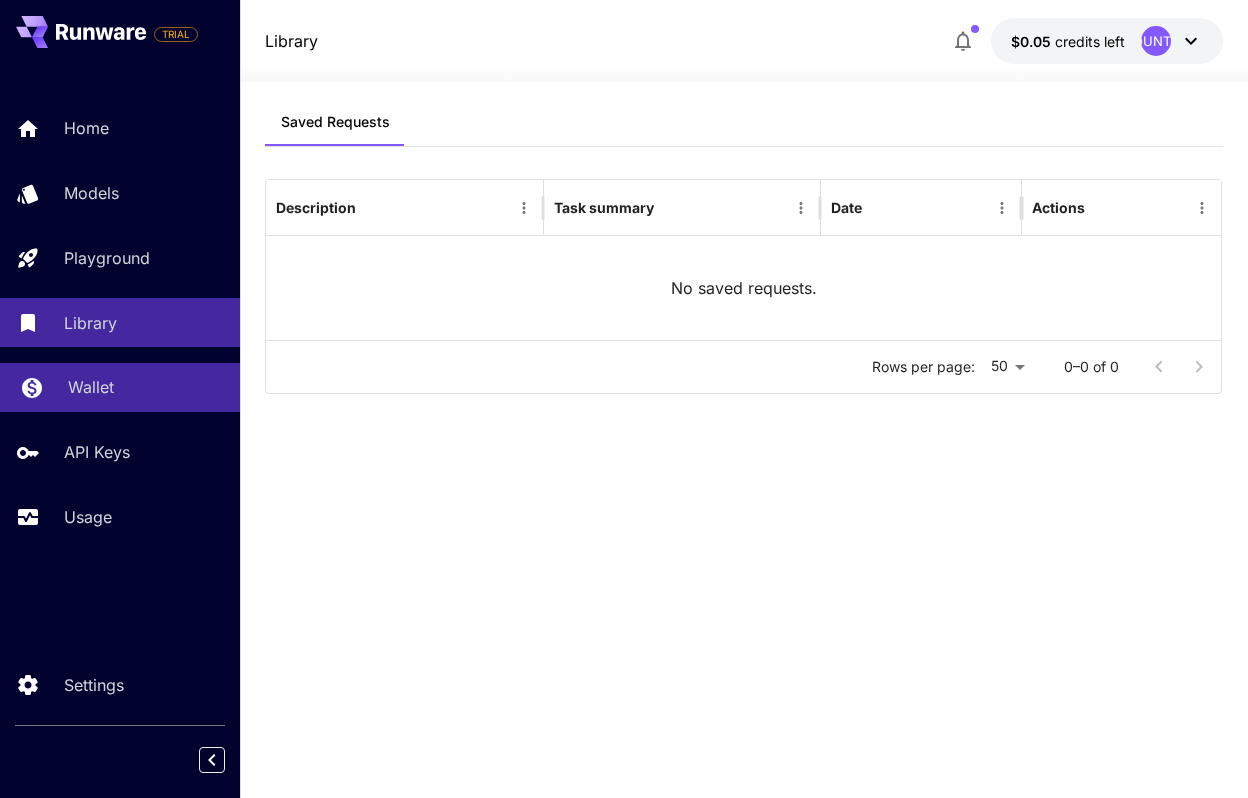click on "Wallet" at bounding box center [91, 387] 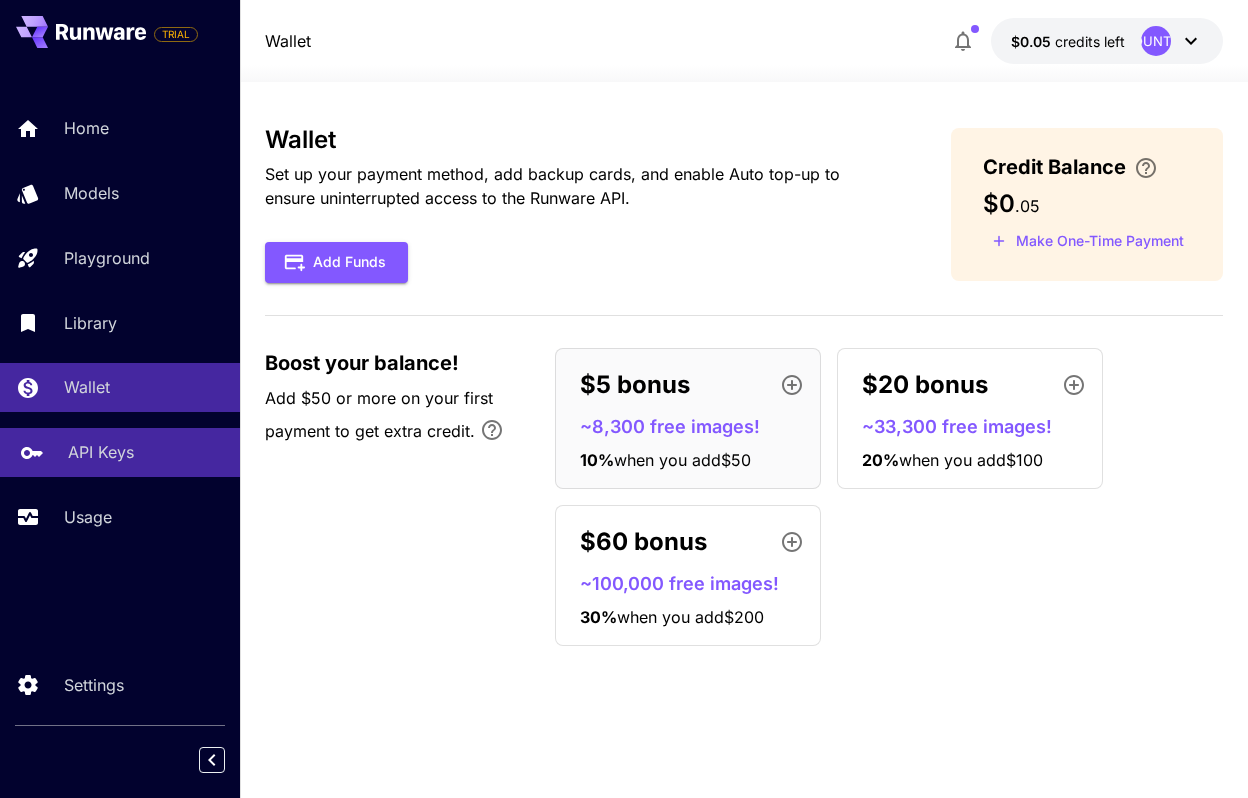 click on "API Keys" at bounding box center (101, 452) 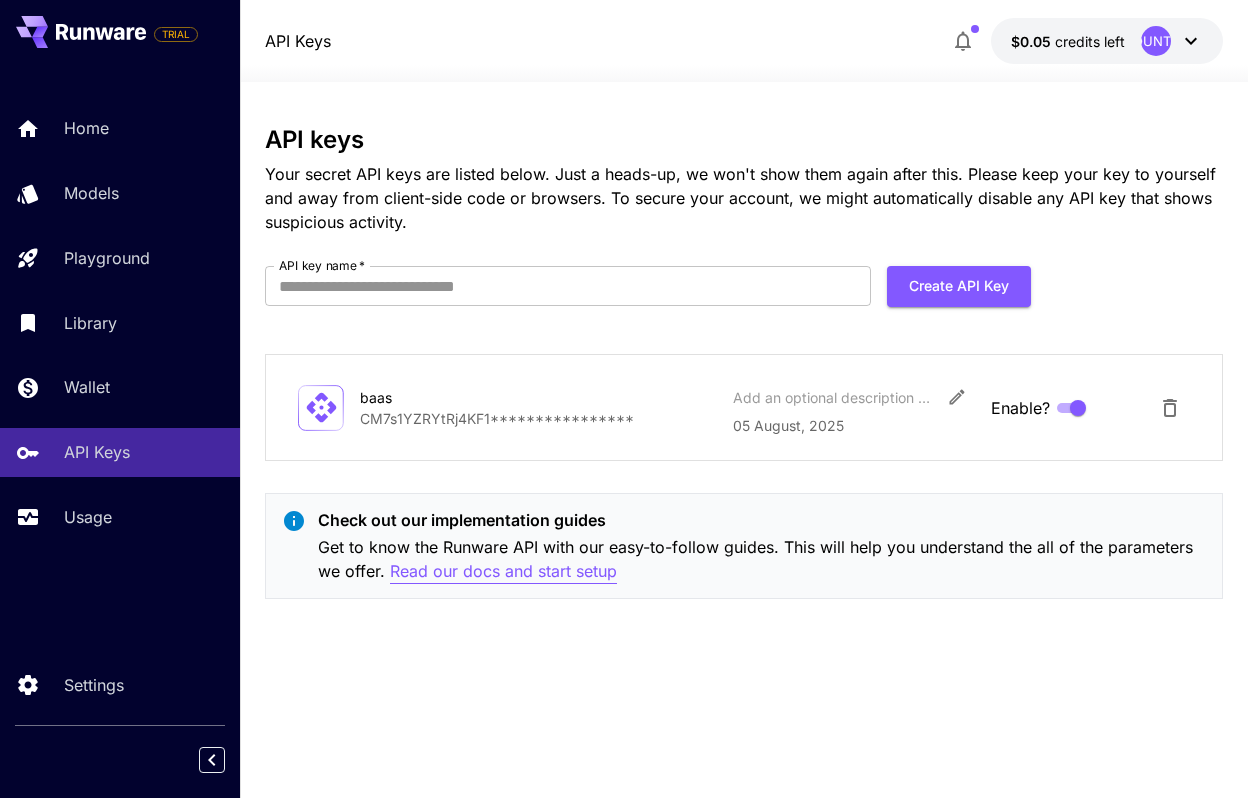 click on "Read our docs and start setup" at bounding box center (503, 571) 